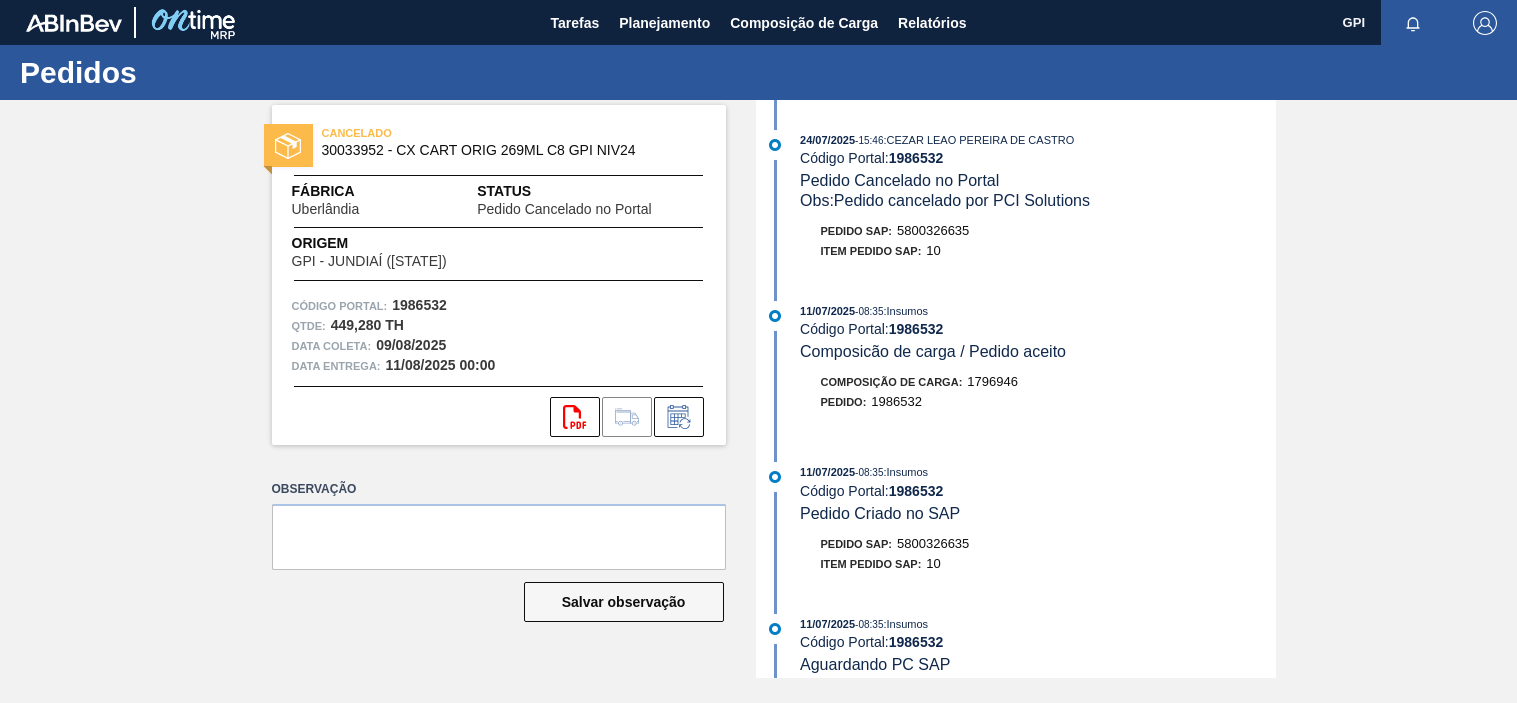 scroll, scrollTop: 0, scrollLeft: 0, axis: both 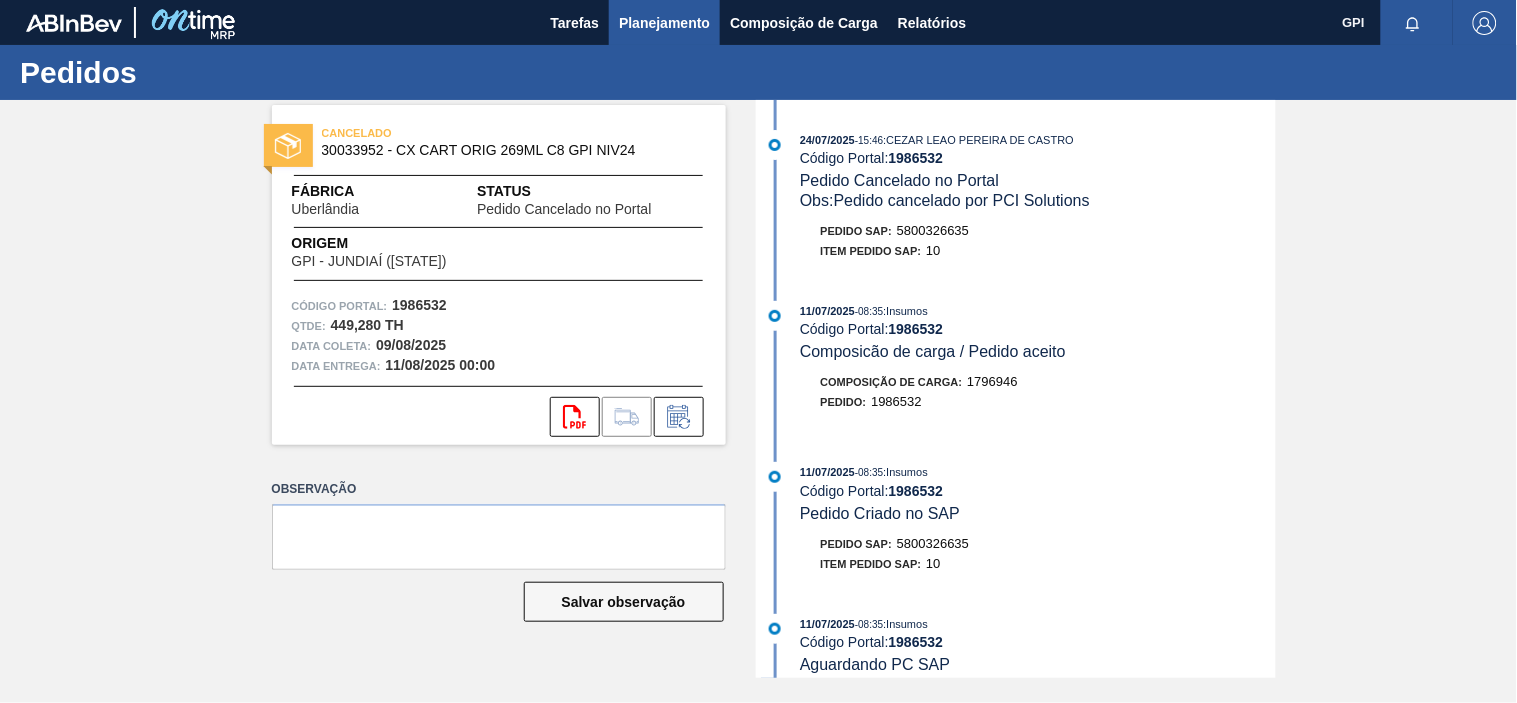 click on "Planejamento" at bounding box center [664, 22] 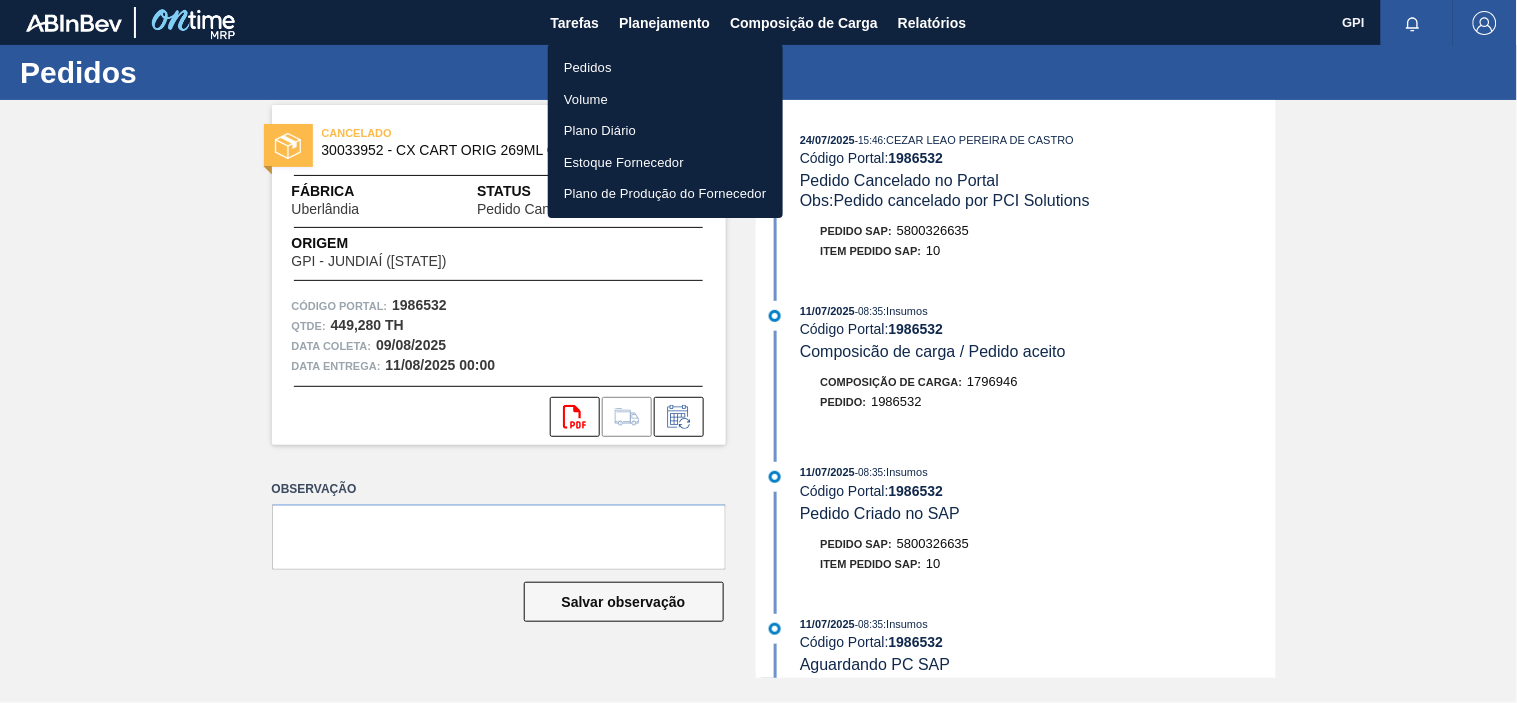 click on "Pedidos" at bounding box center [665, 68] 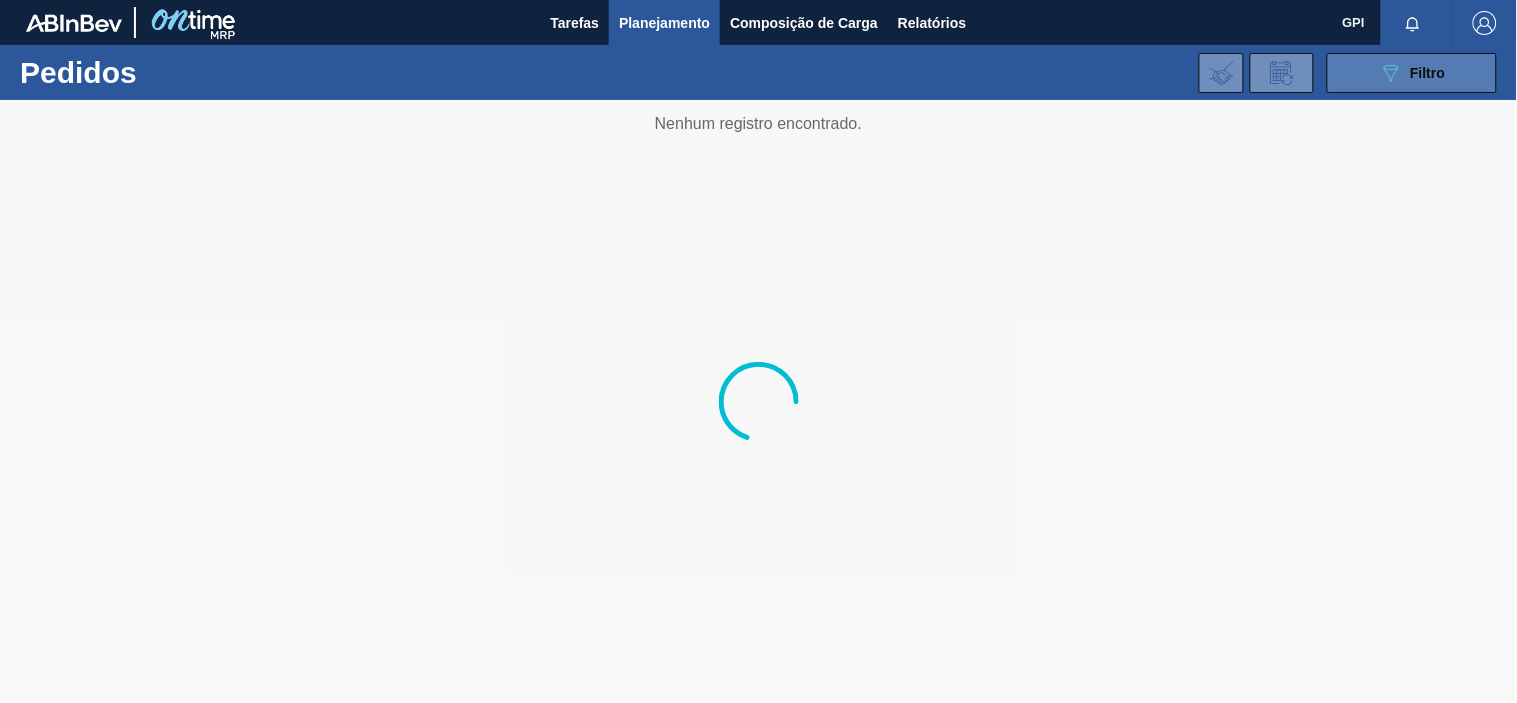 click on "Filtro" at bounding box center (1428, 73) 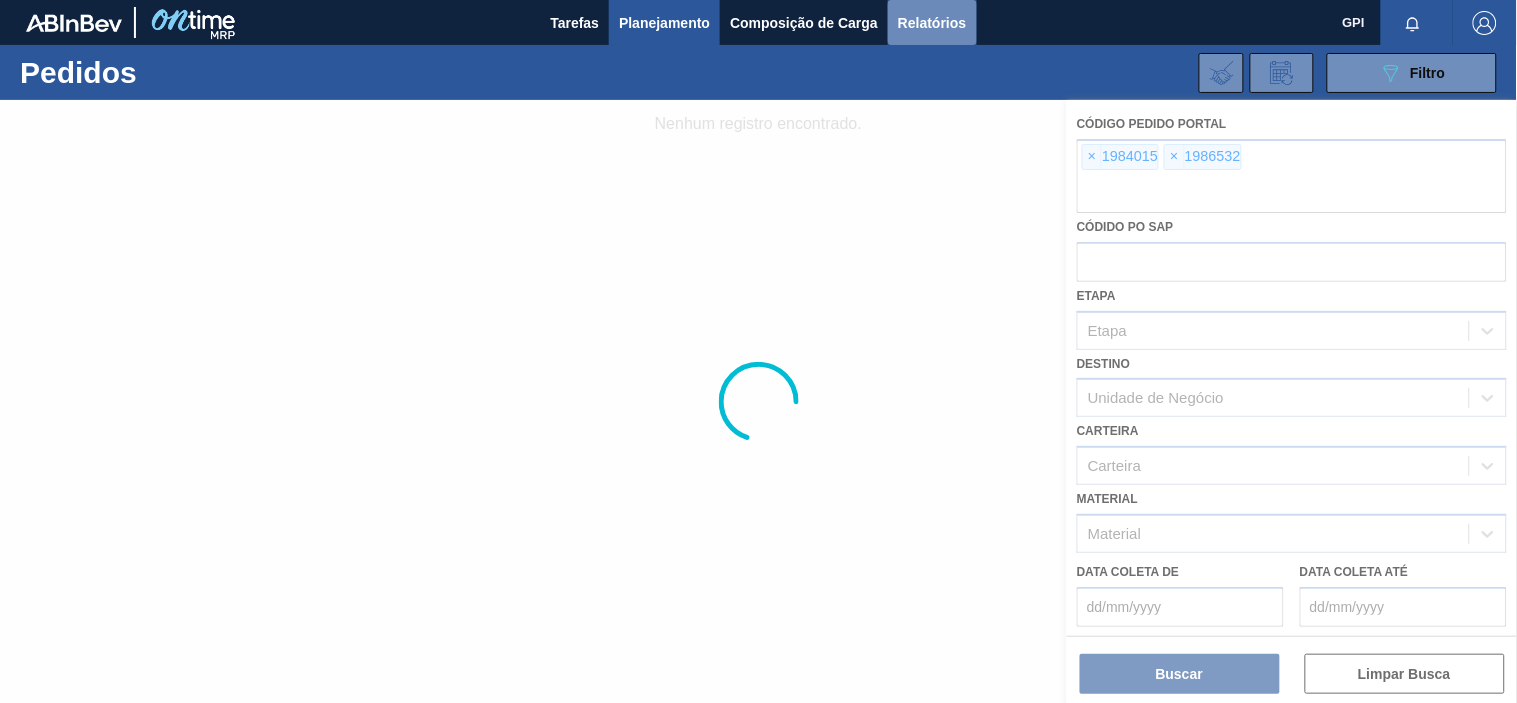 click on "Relatórios" at bounding box center (932, 22) 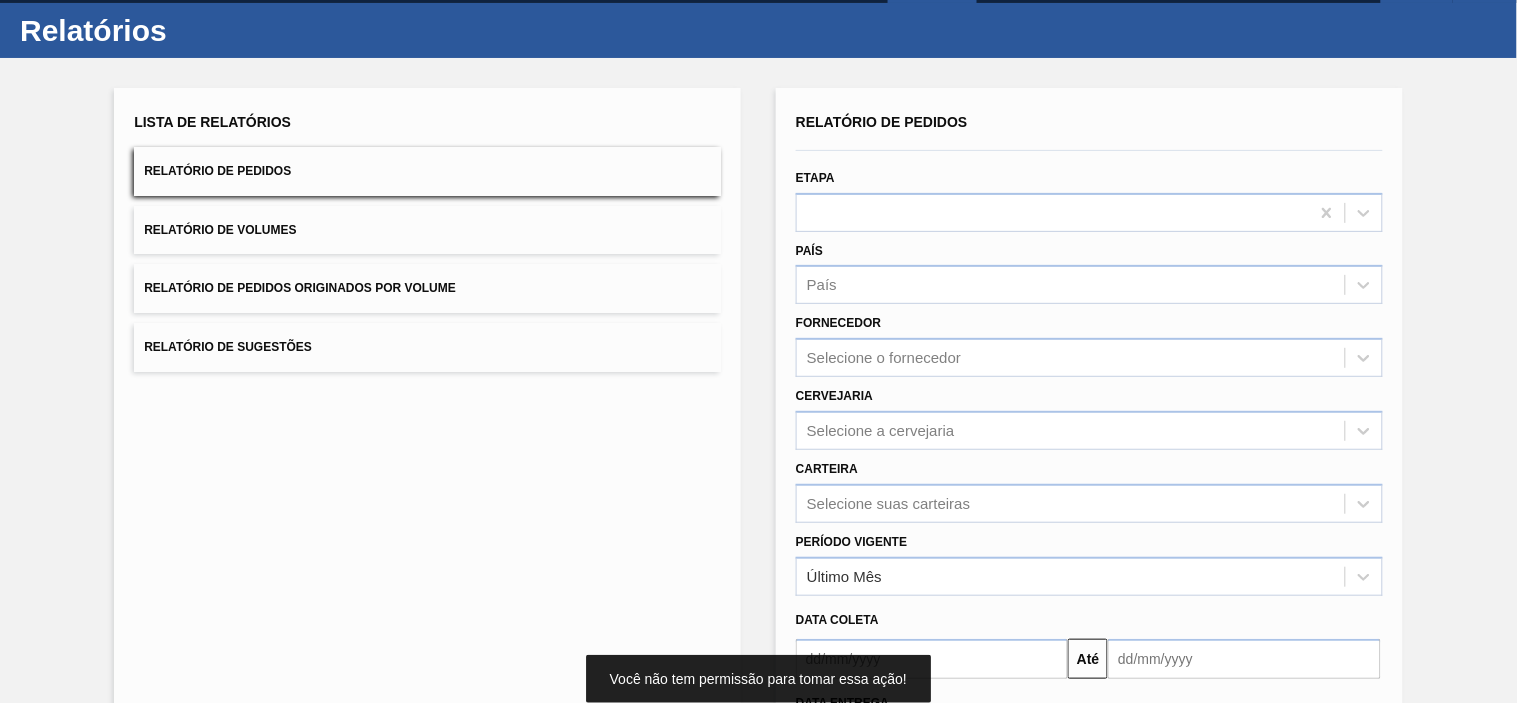 scroll, scrollTop: 43, scrollLeft: 0, axis: vertical 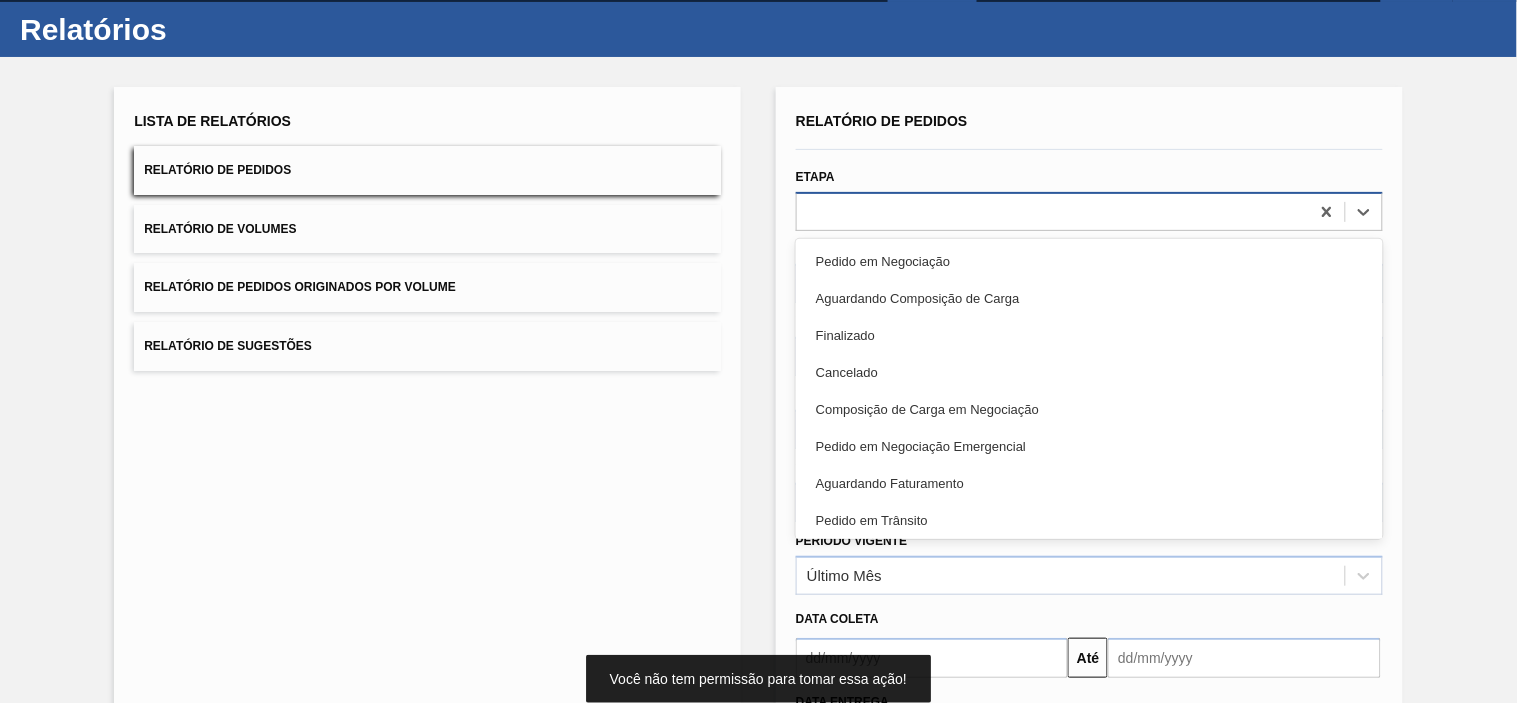 click at bounding box center [1053, 211] 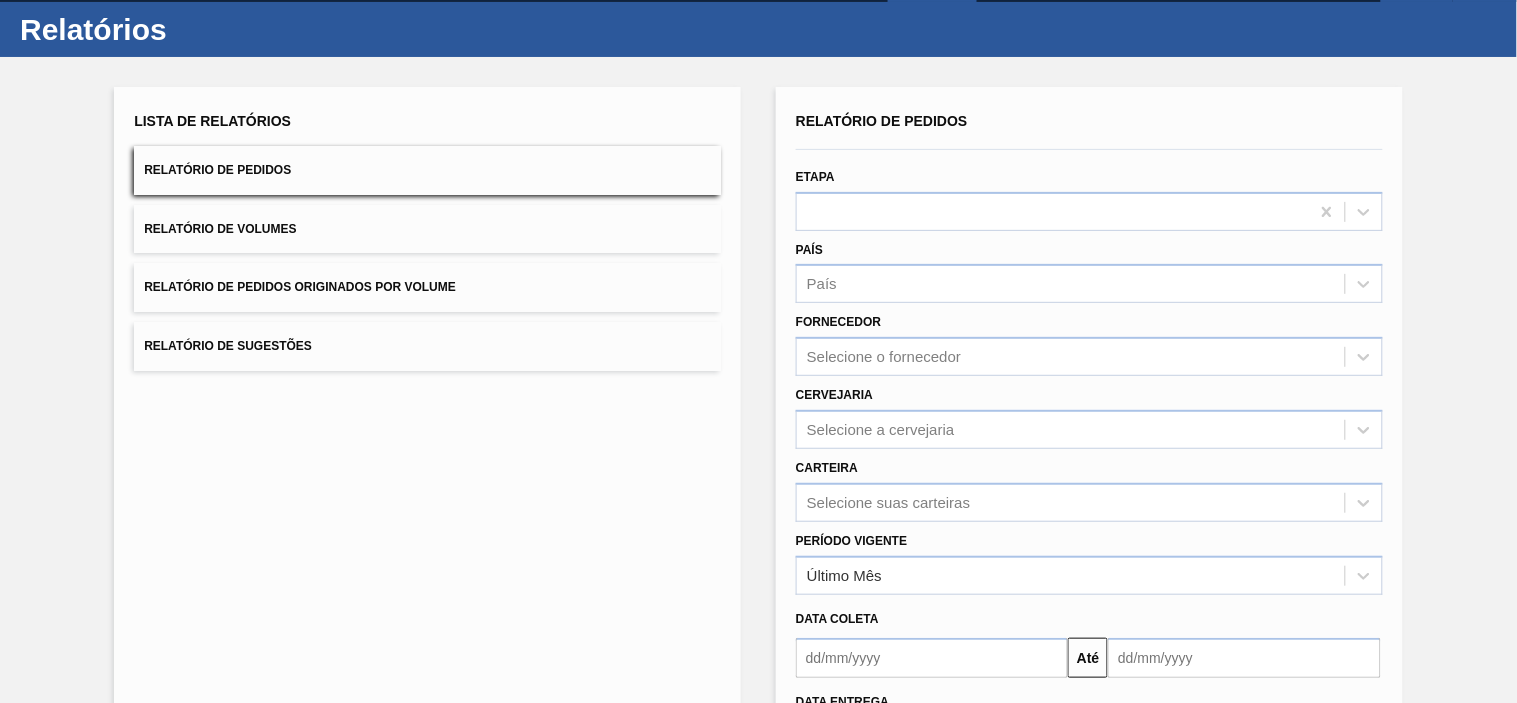 click at bounding box center [1089, 149] 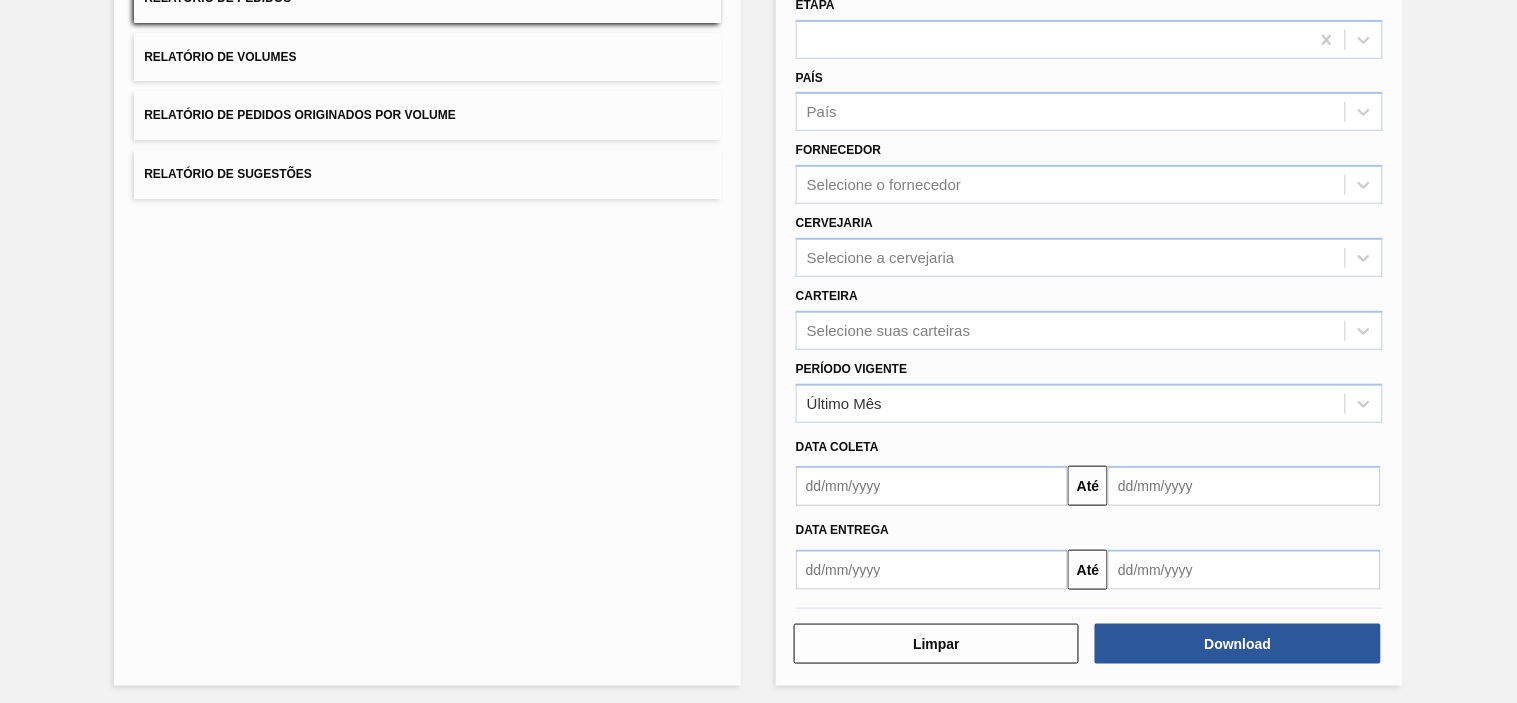scroll, scrollTop: 217, scrollLeft: 0, axis: vertical 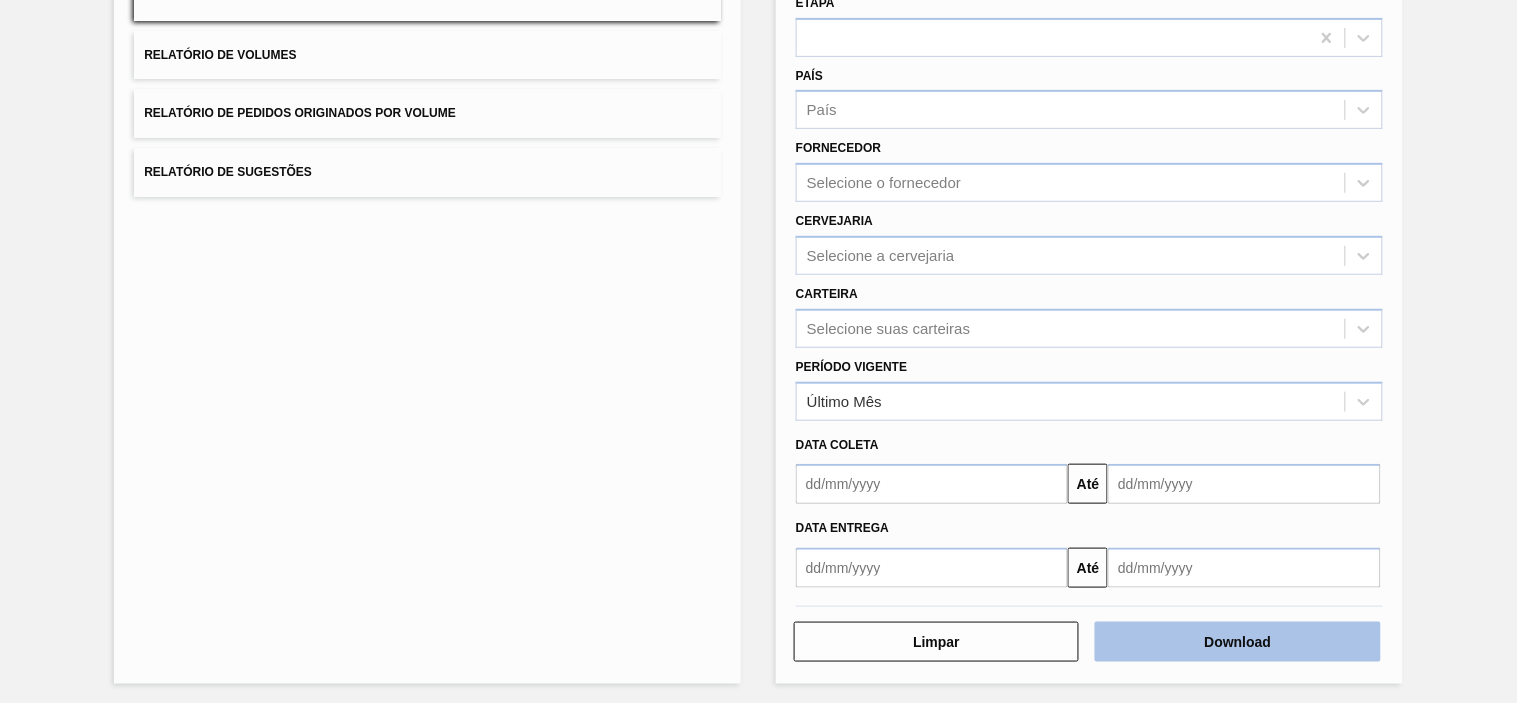 click on "Download" at bounding box center (1237, 642) 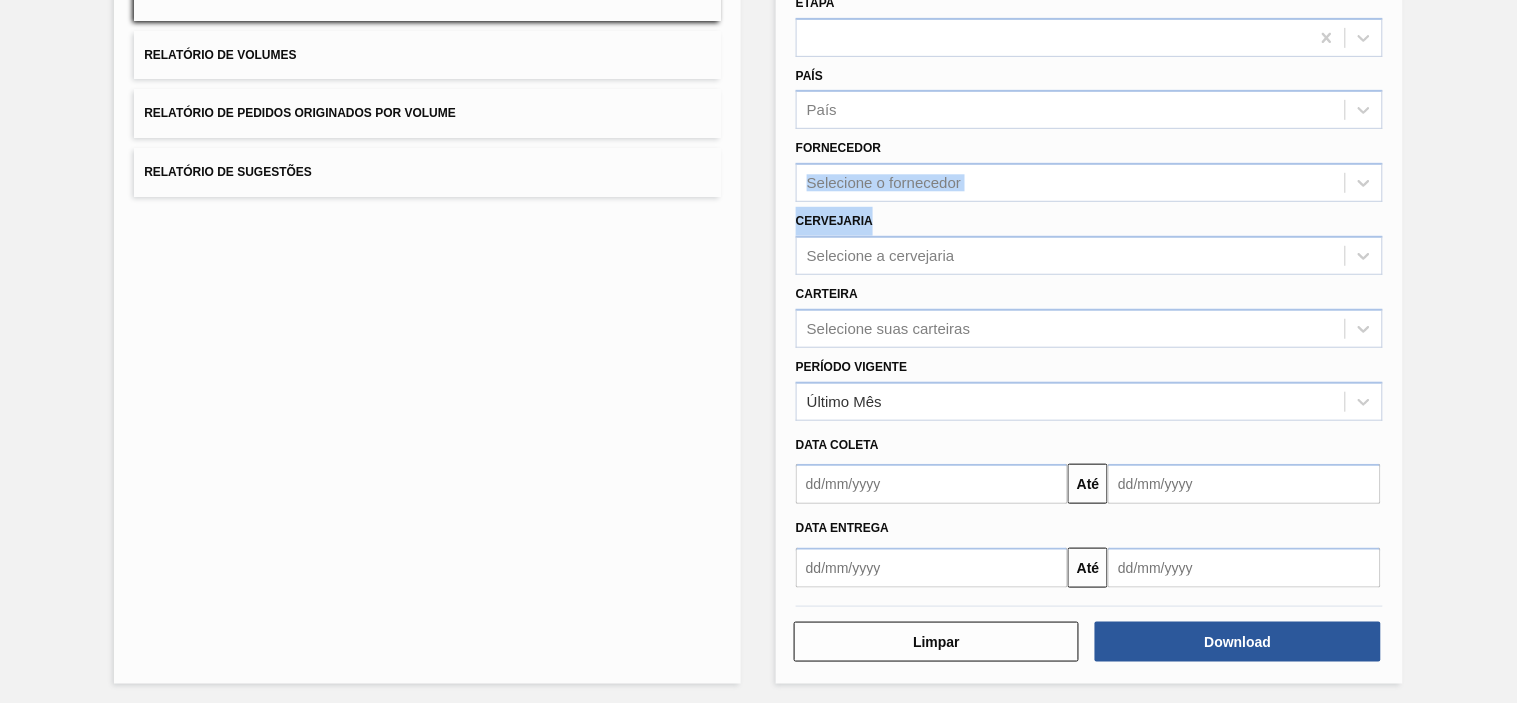 drag, startPoint x: 1513, startPoint y: 194, endPoint x: 1510, endPoint y: 148, distance: 46.09772 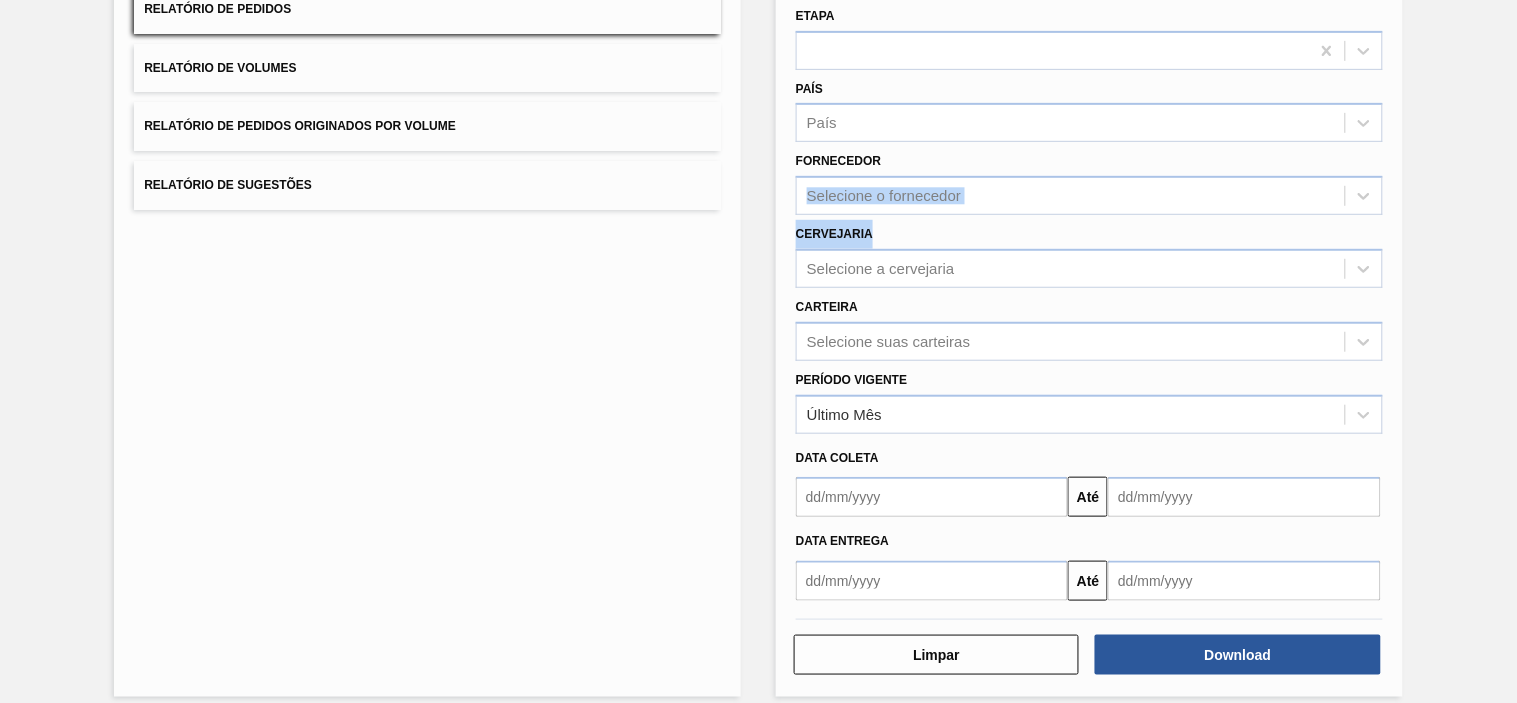 scroll, scrollTop: 217, scrollLeft: 0, axis: vertical 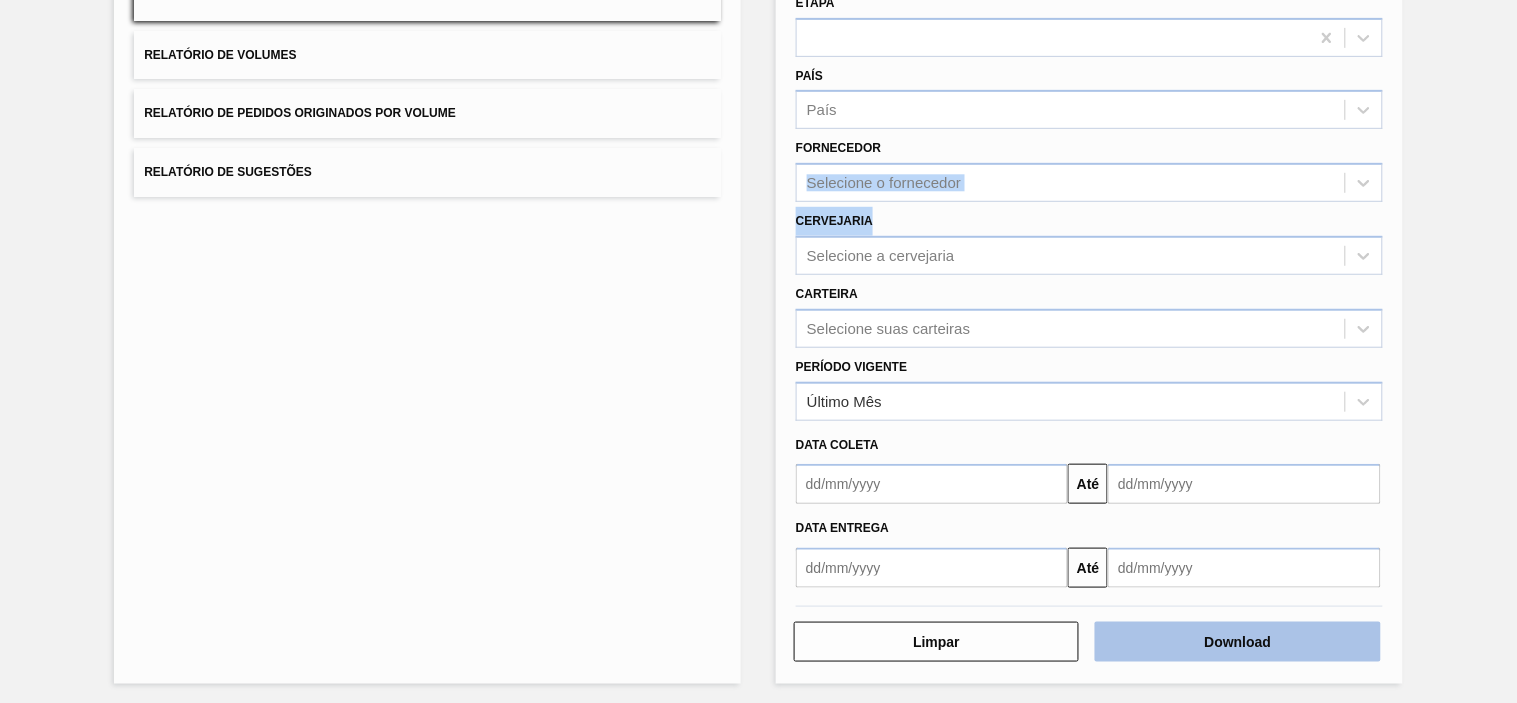 click on "Download" at bounding box center [1237, 642] 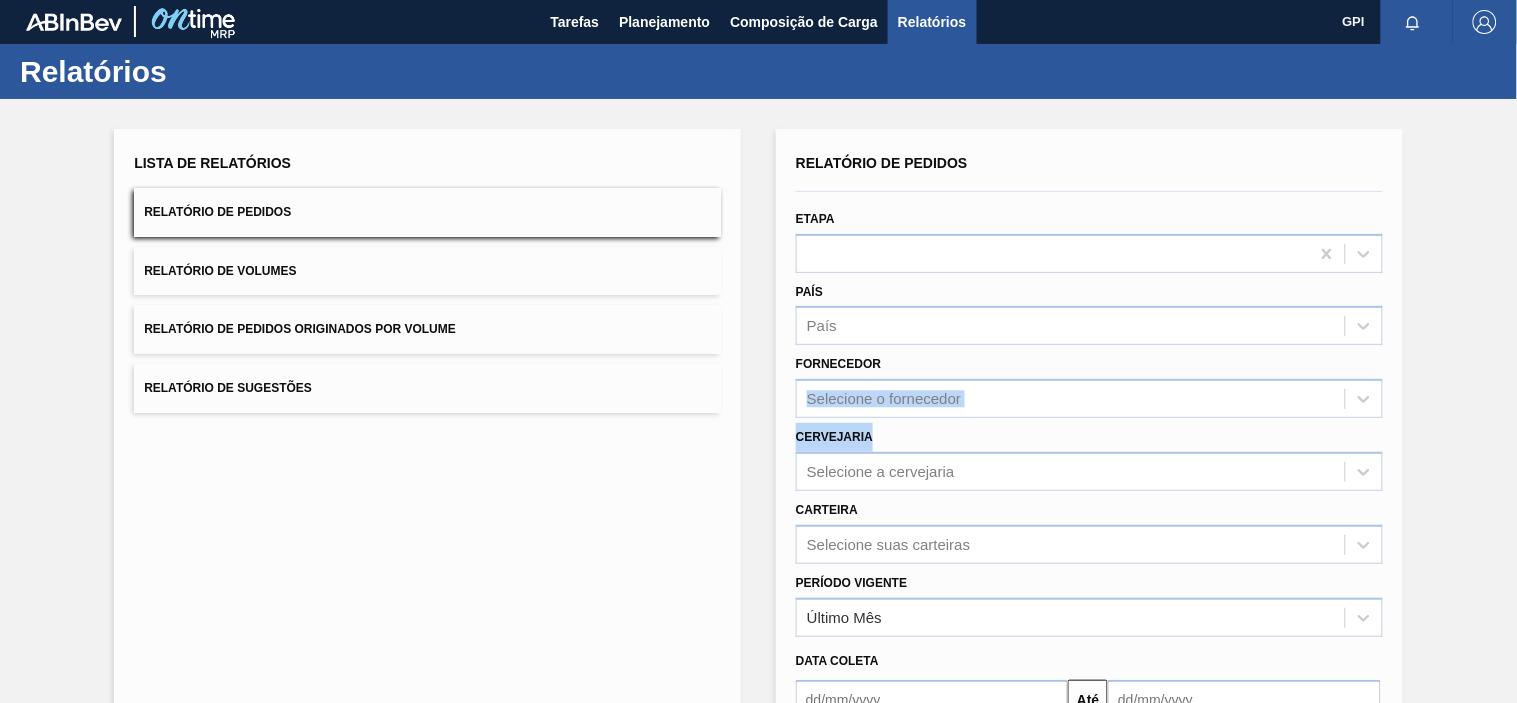 scroll, scrollTop: 0, scrollLeft: 0, axis: both 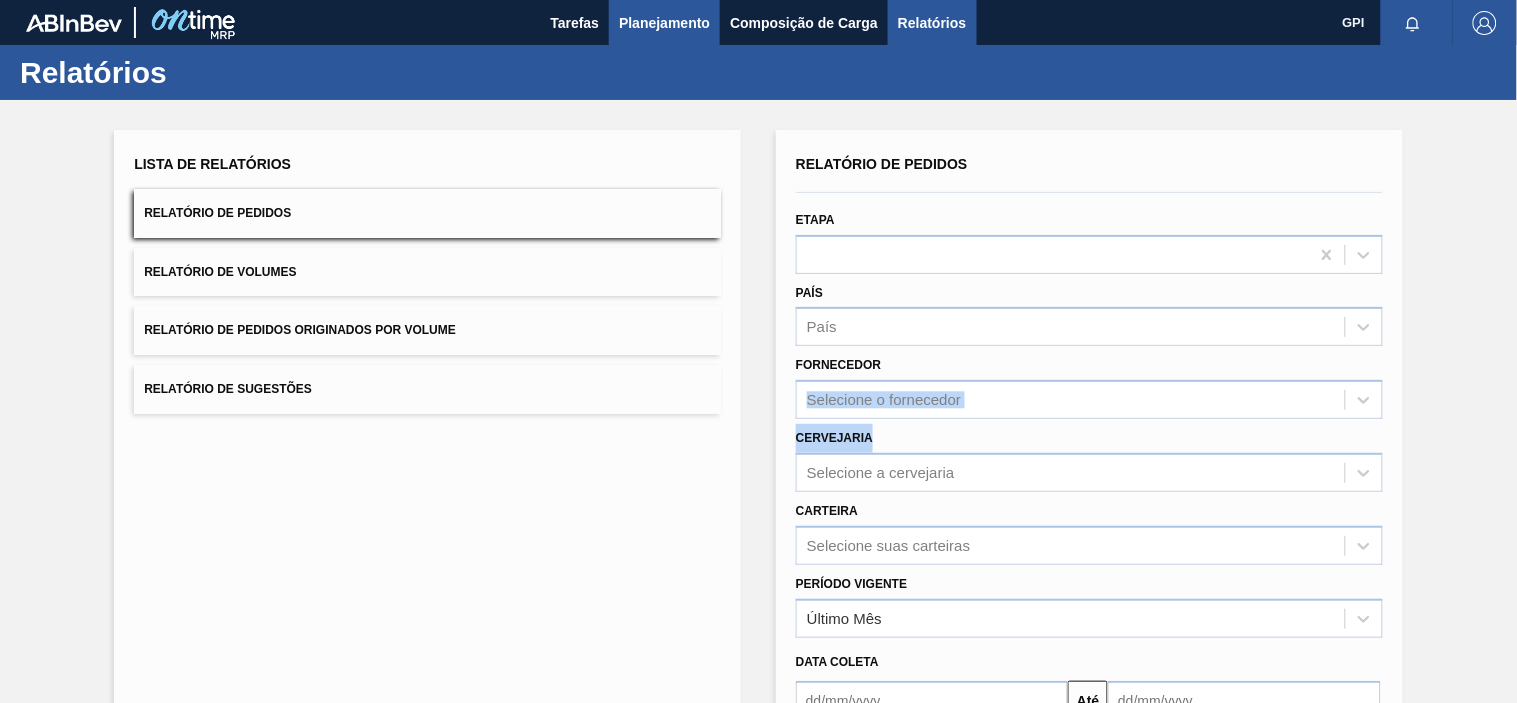 click on "Planejamento" at bounding box center [664, 22] 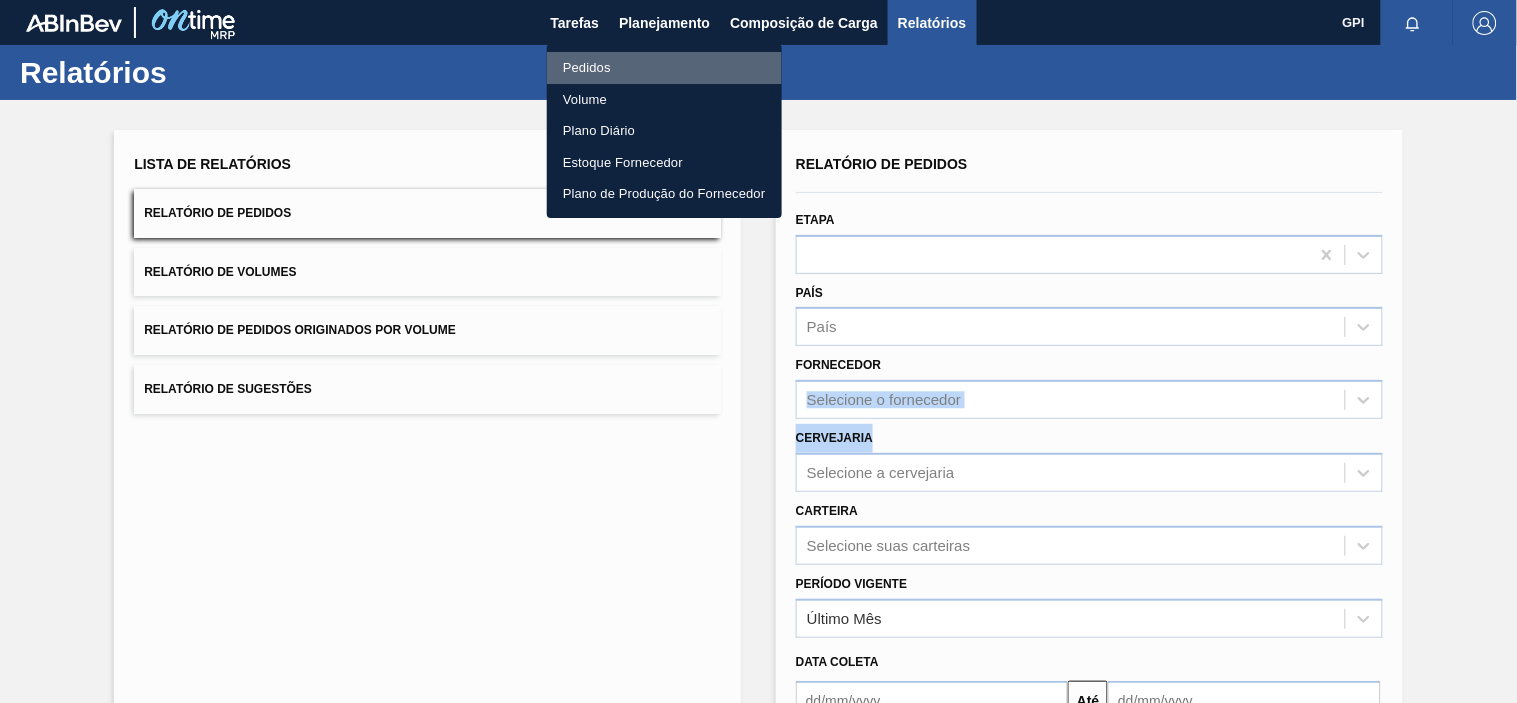 click on "Pedidos" at bounding box center [664, 68] 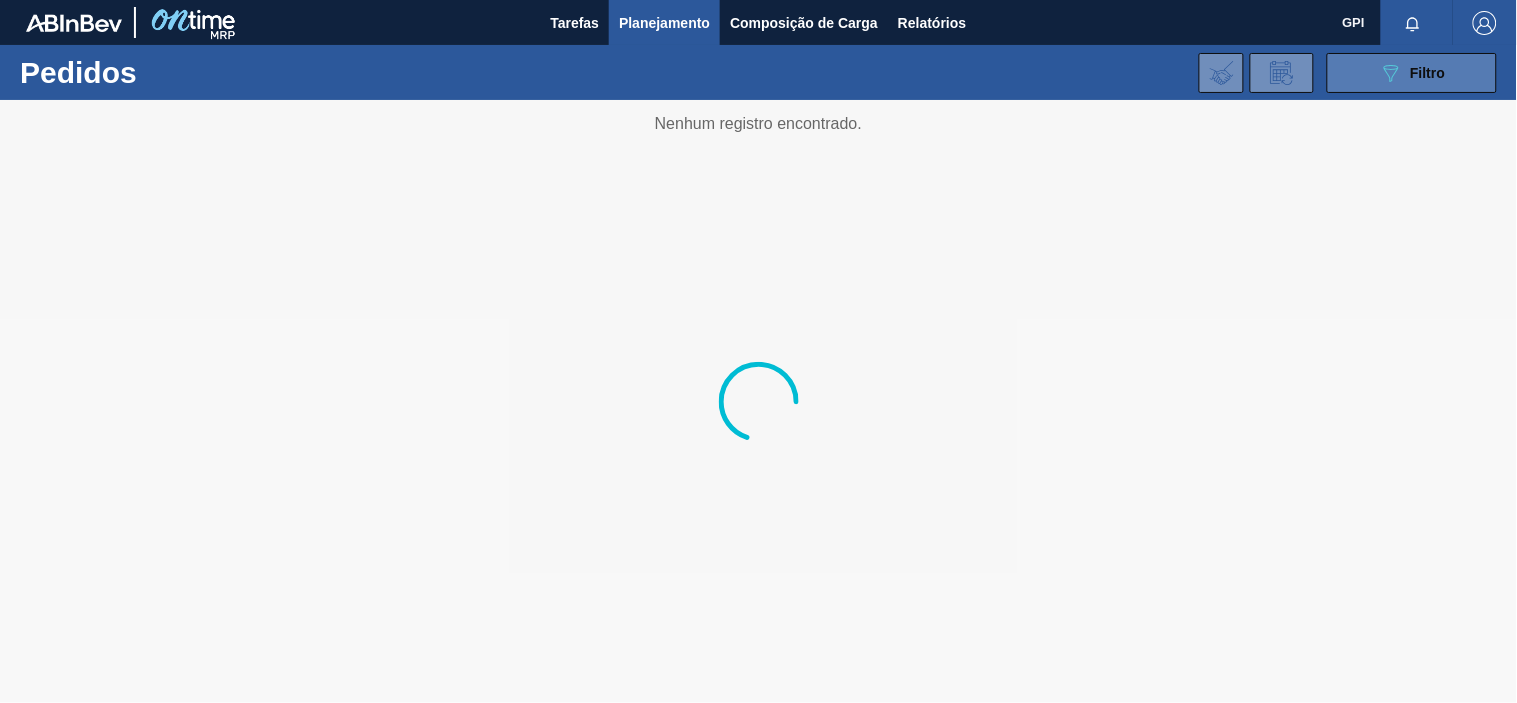 click on "089F7B8B-B2A5-4AFE-B5C0-19BA573D28AC Filtro" at bounding box center (1412, 73) 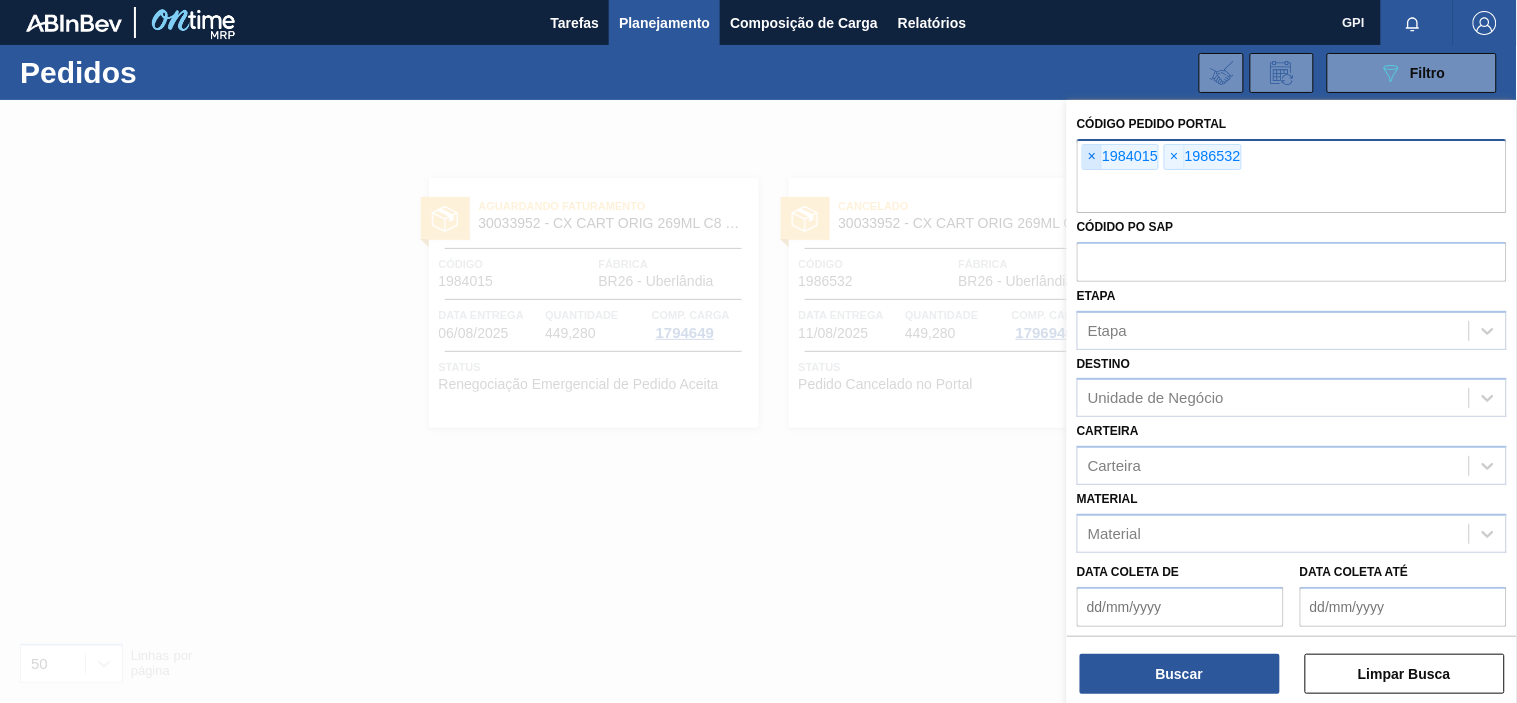 click on "×" at bounding box center [1092, 157] 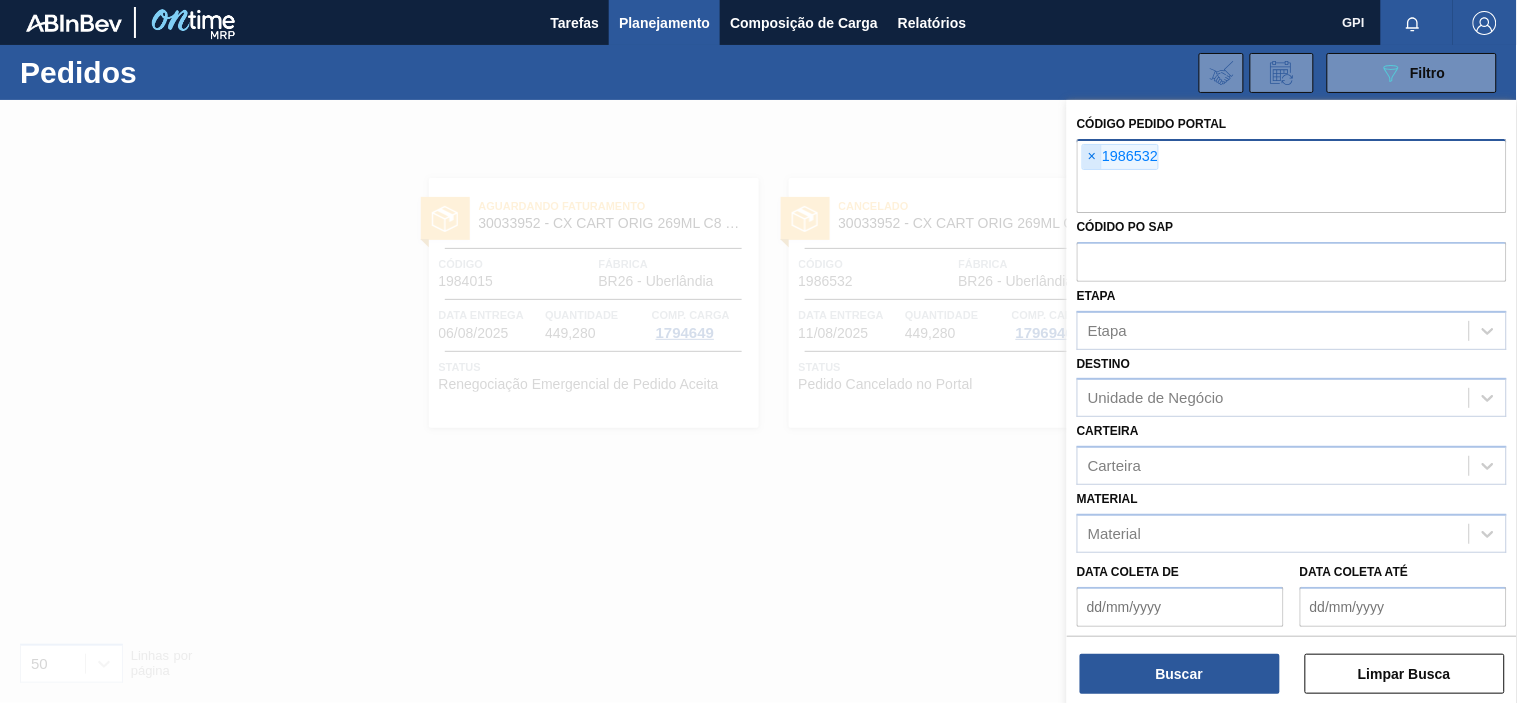click on "×" at bounding box center [1092, 157] 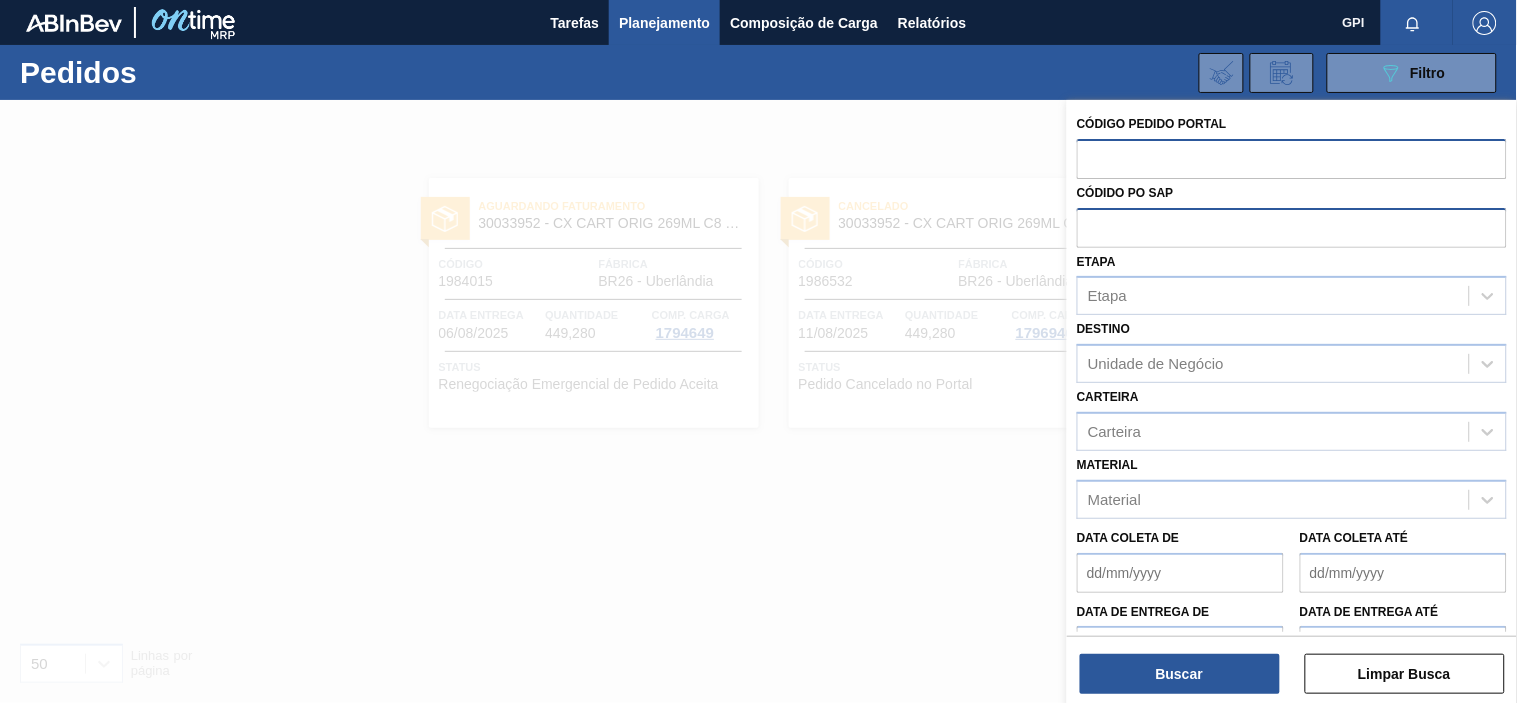 paste 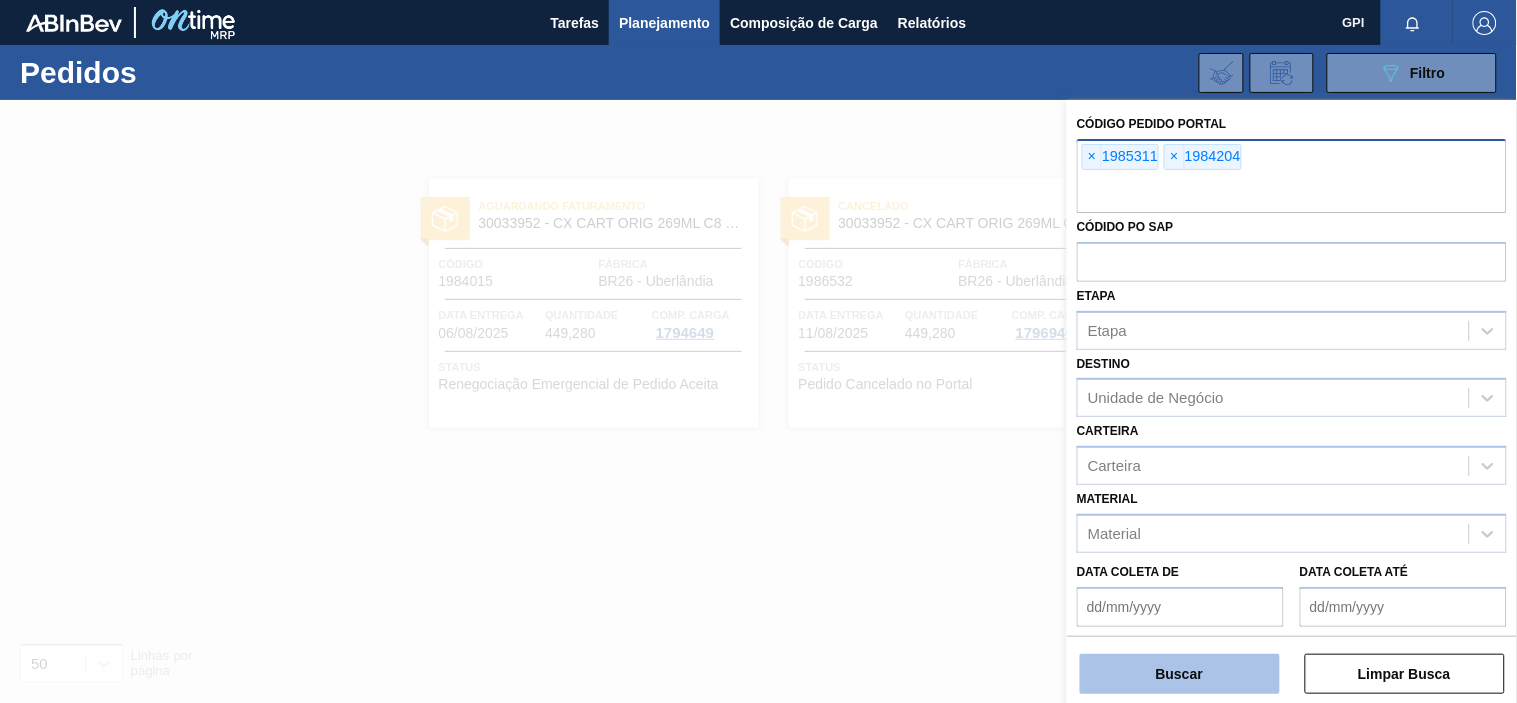 click on "Buscar" at bounding box center (1180, 674) 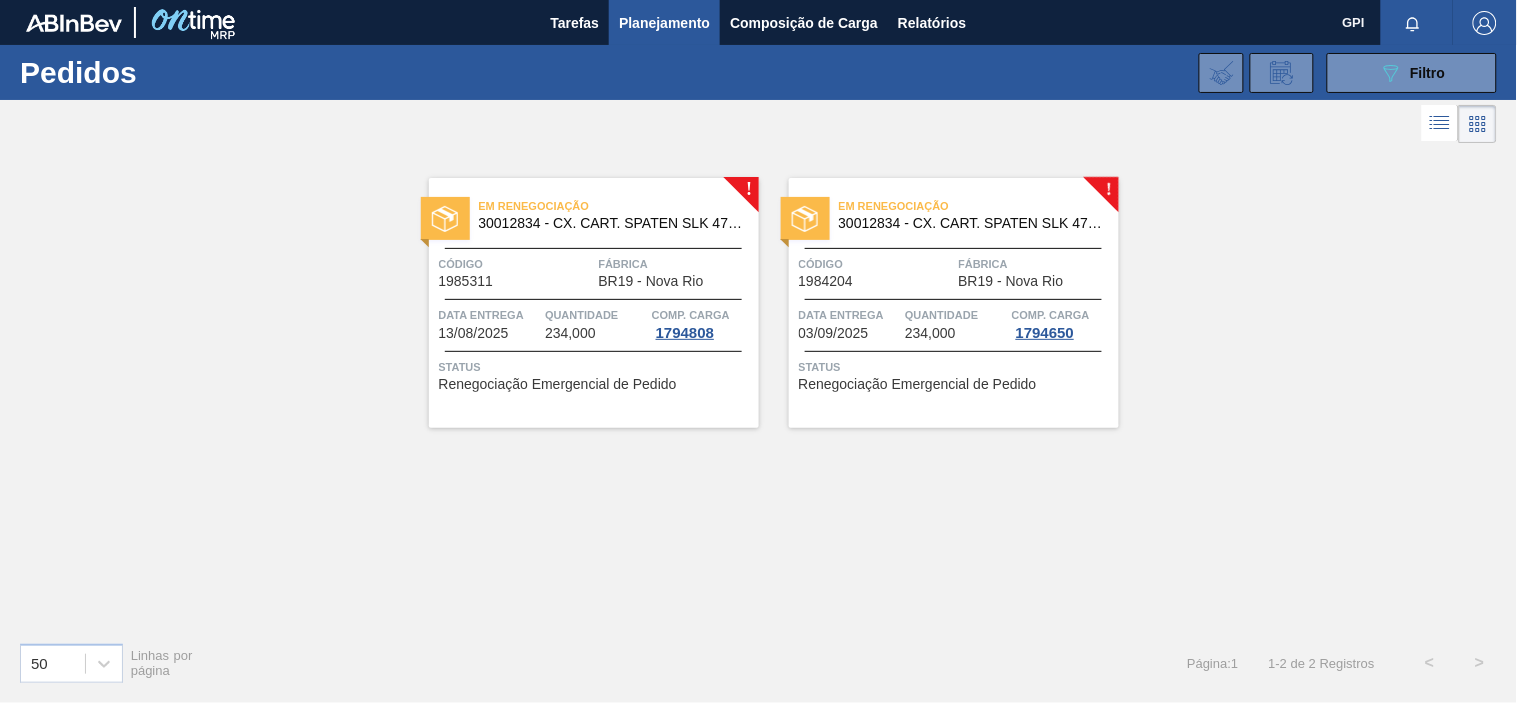 click on "Em renegociação 30012834 - CX. CART. SPATEN SLK 473ML C12 429" at bounding box center [594, 215] 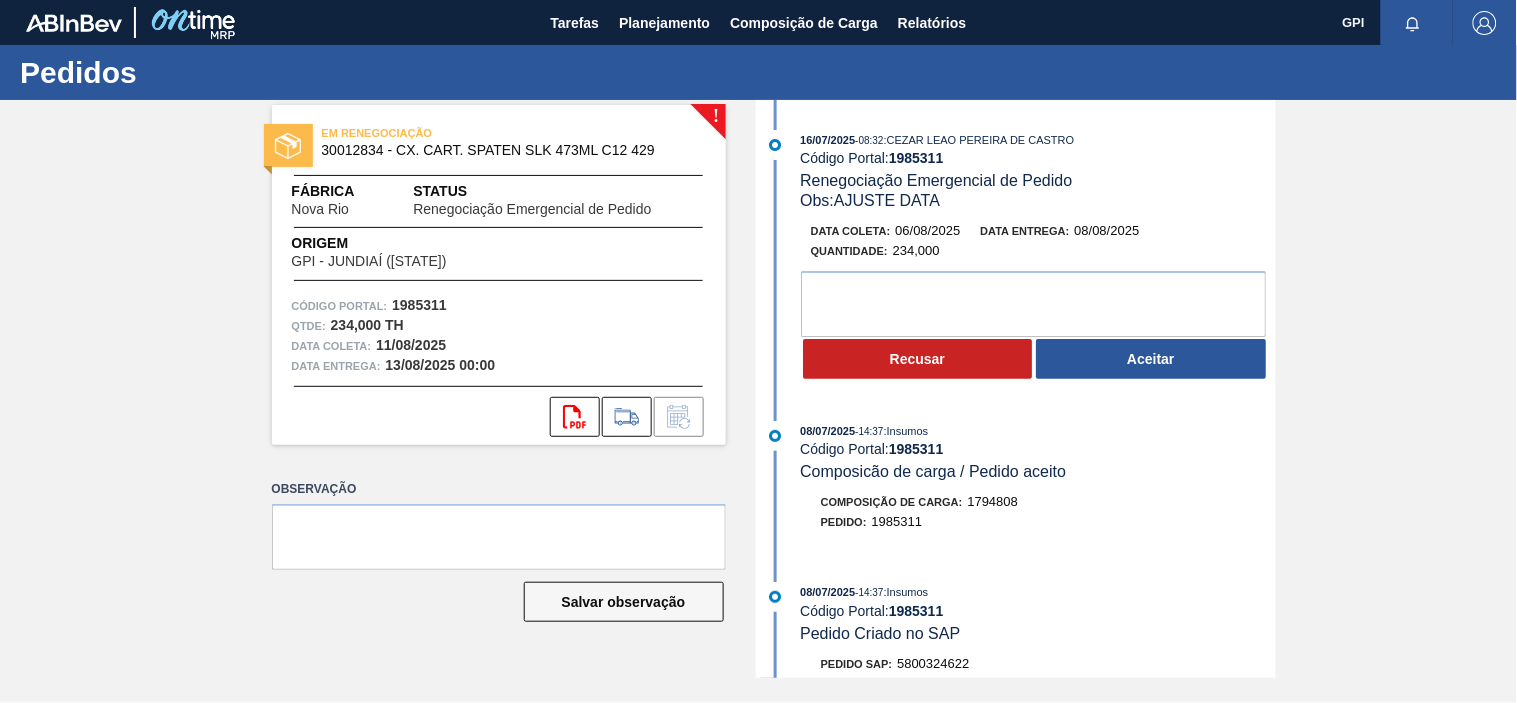 click on "Código Portal:  1985311" at bounding box center (499, 306) 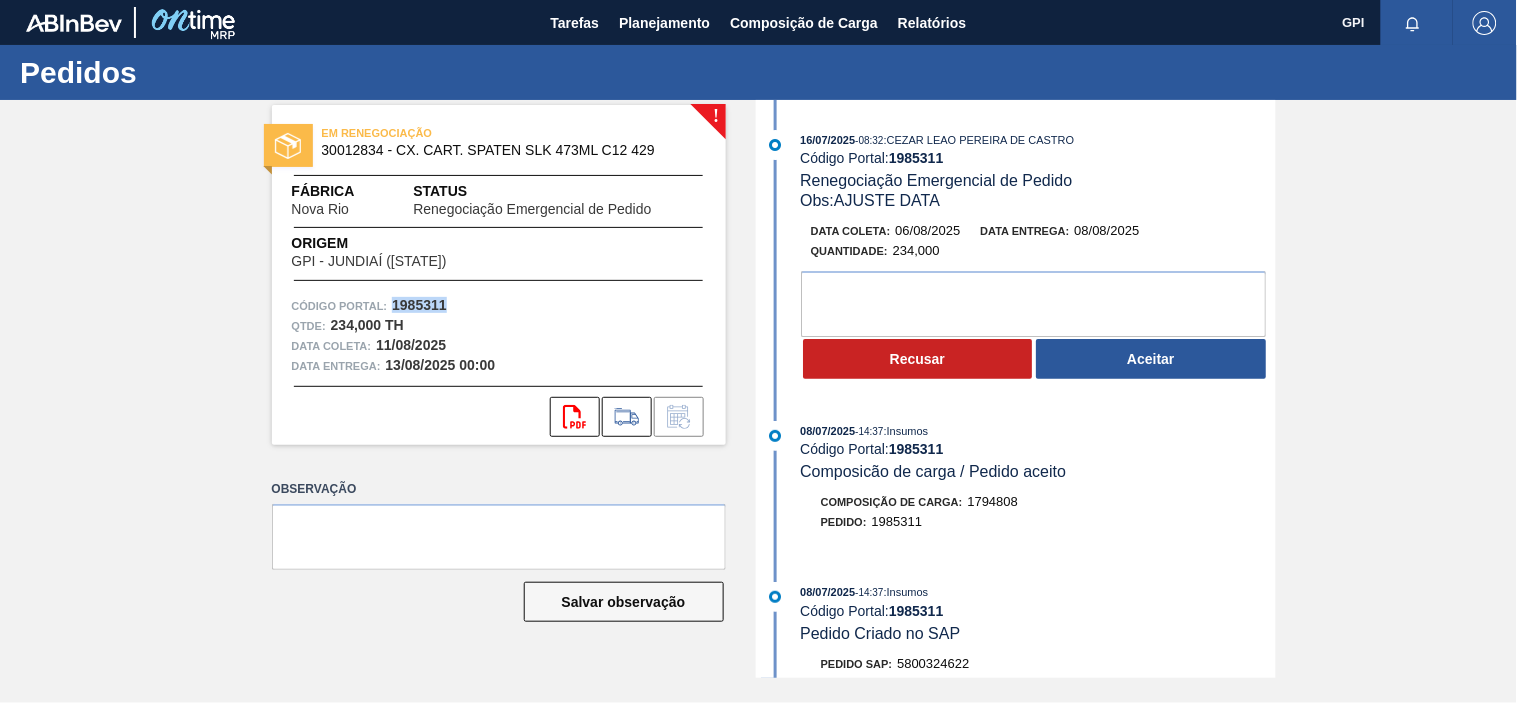 click on "Código Portal:  1985311" at bounding box center [499, 306] 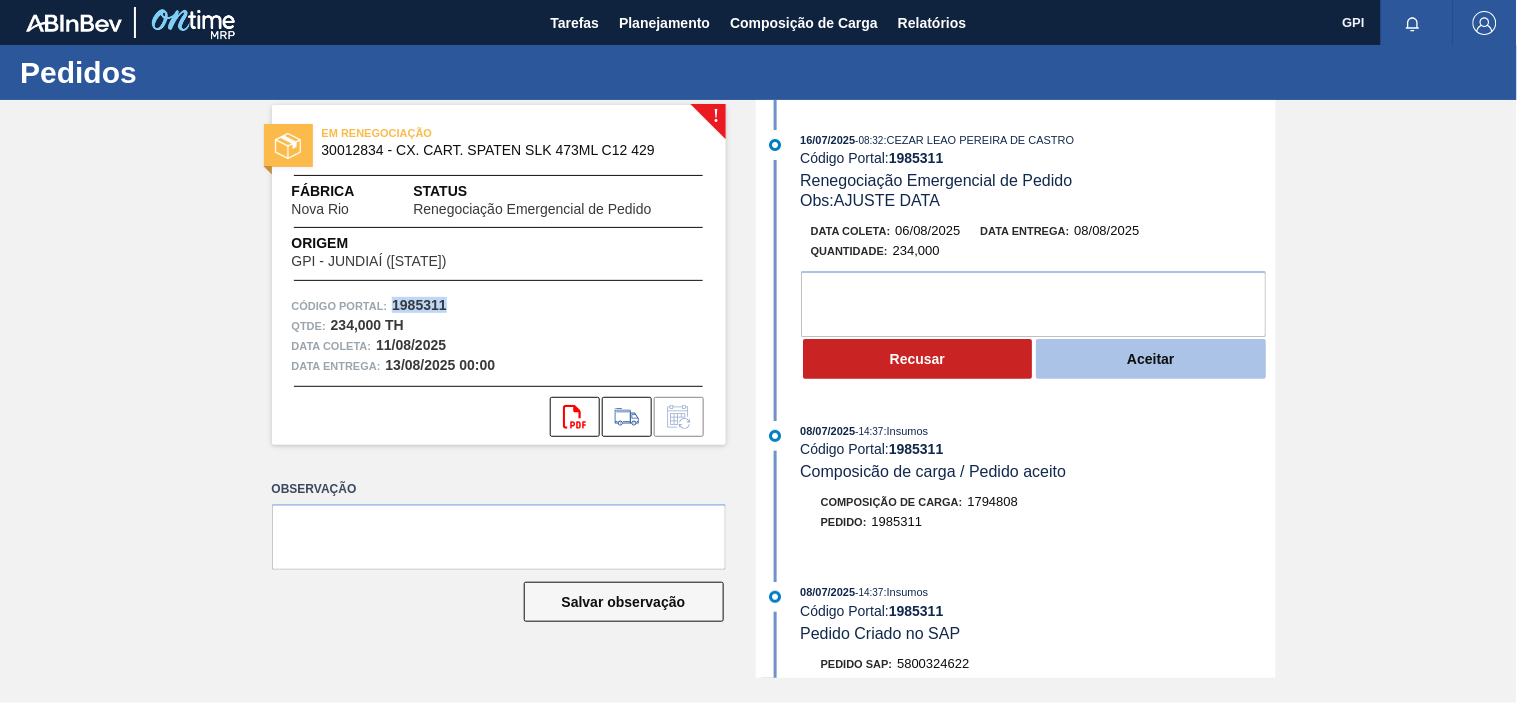 click on "Aceitar" at bounding box center (1151, 359) 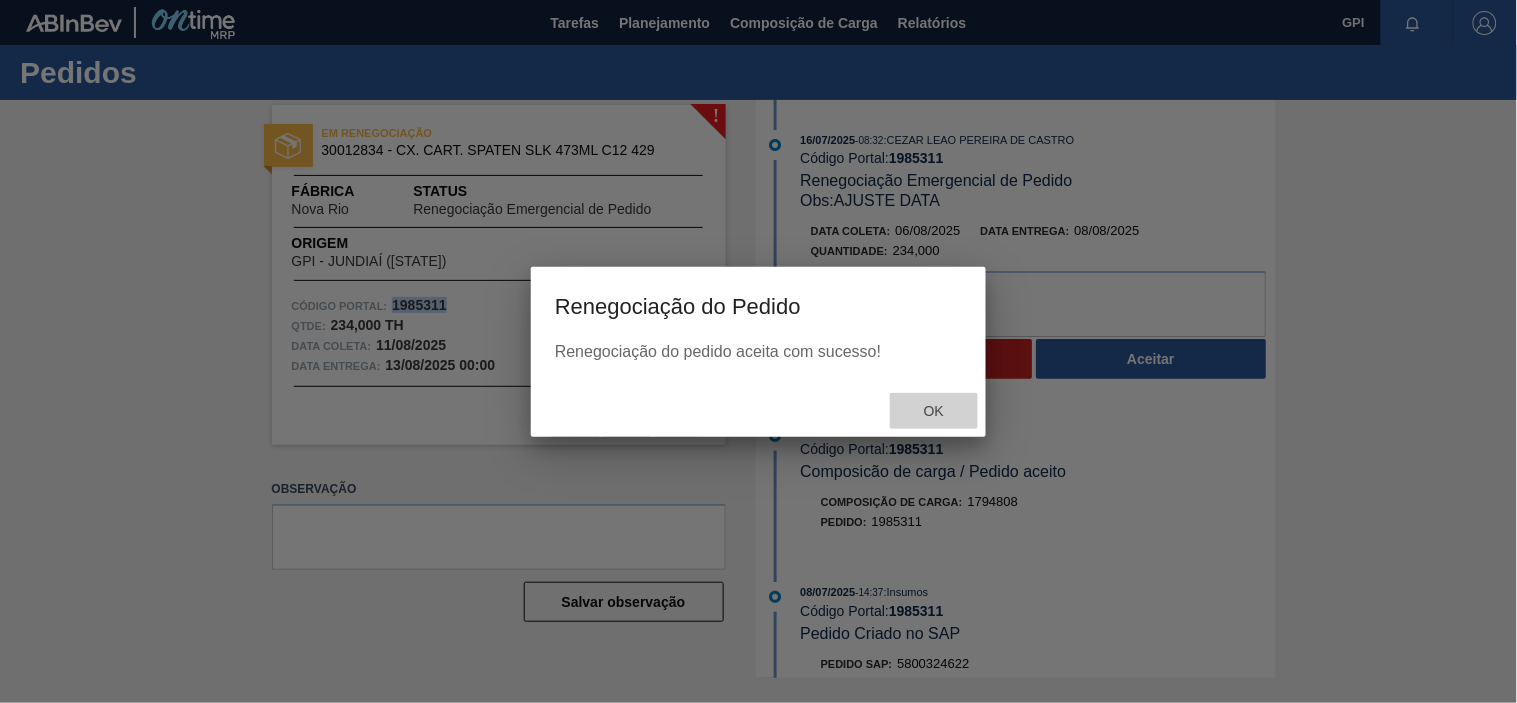 click on "Ok" at bounding box center [934, 411] 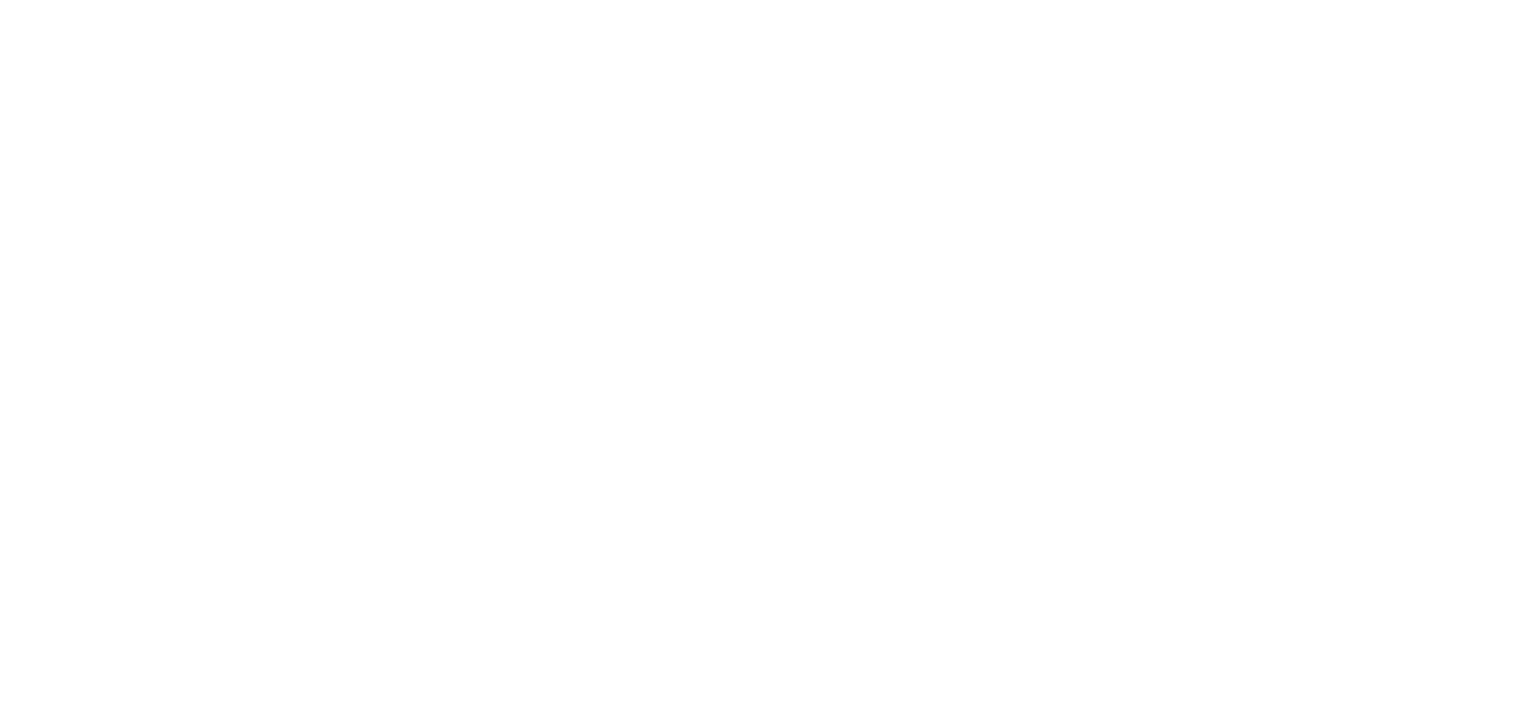 scroll, scrollTop: 0, scrollLeft: 0, axis: both 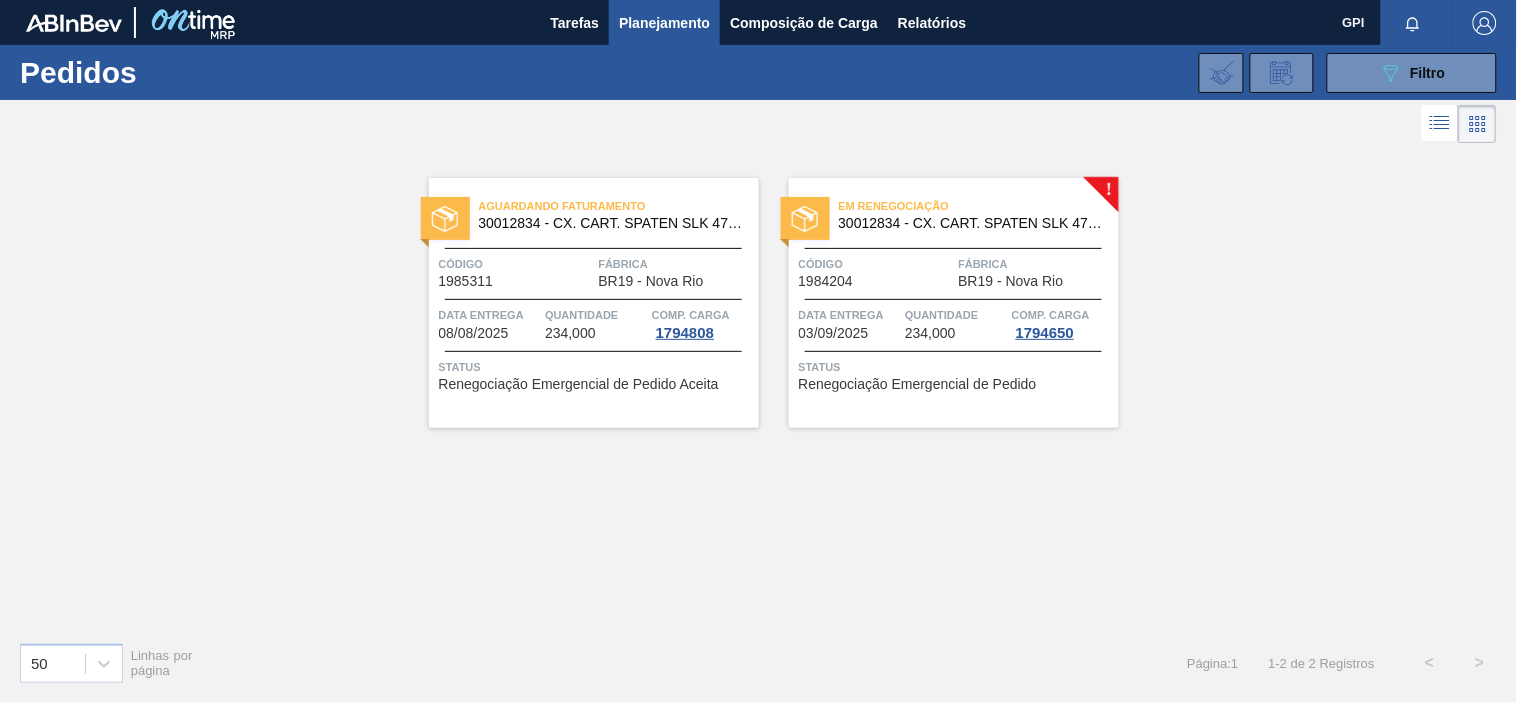 click on "Em renegociação 30012834 - CX. CART. SPATEN SLK 473ML C12 429" at bounding box center [954, 215] 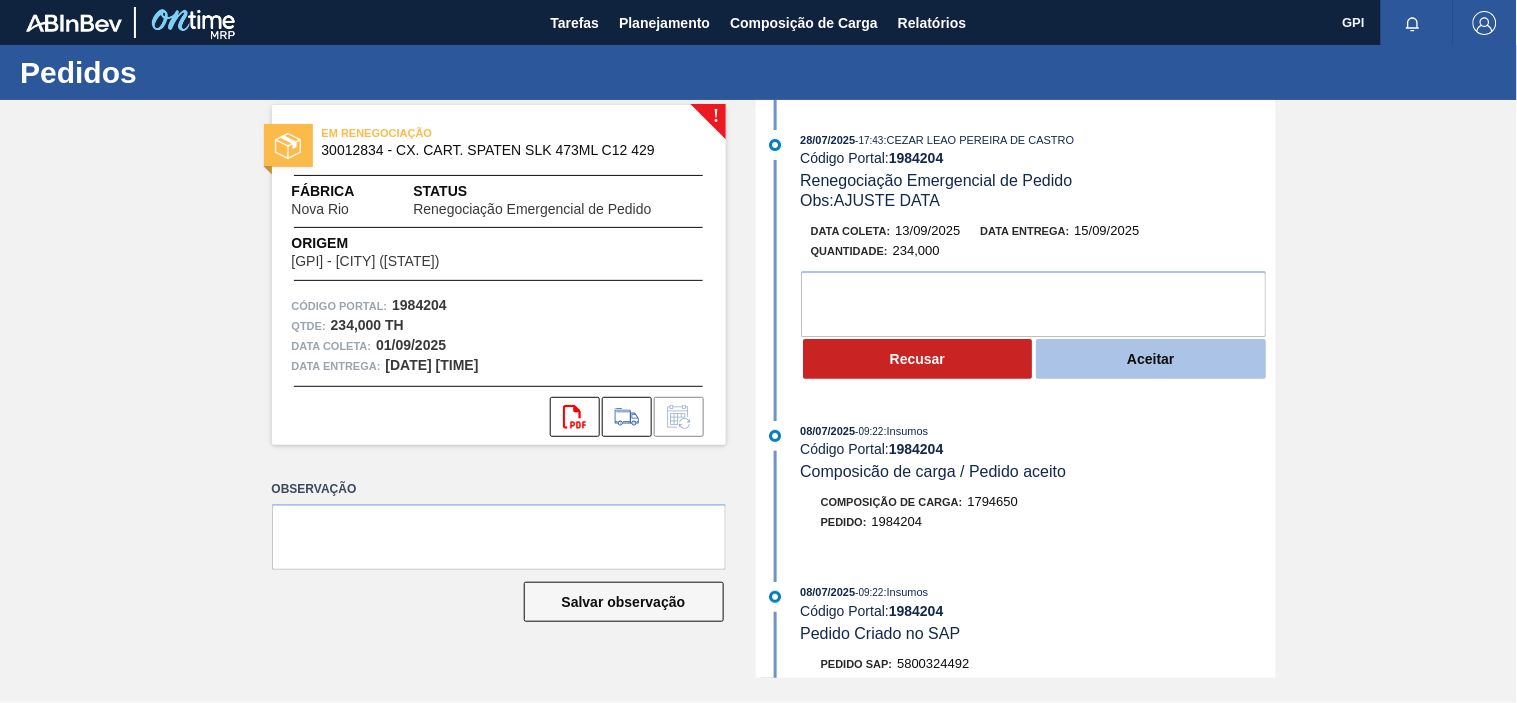 click on "Aceitar" at bounding box center (1151, 359) 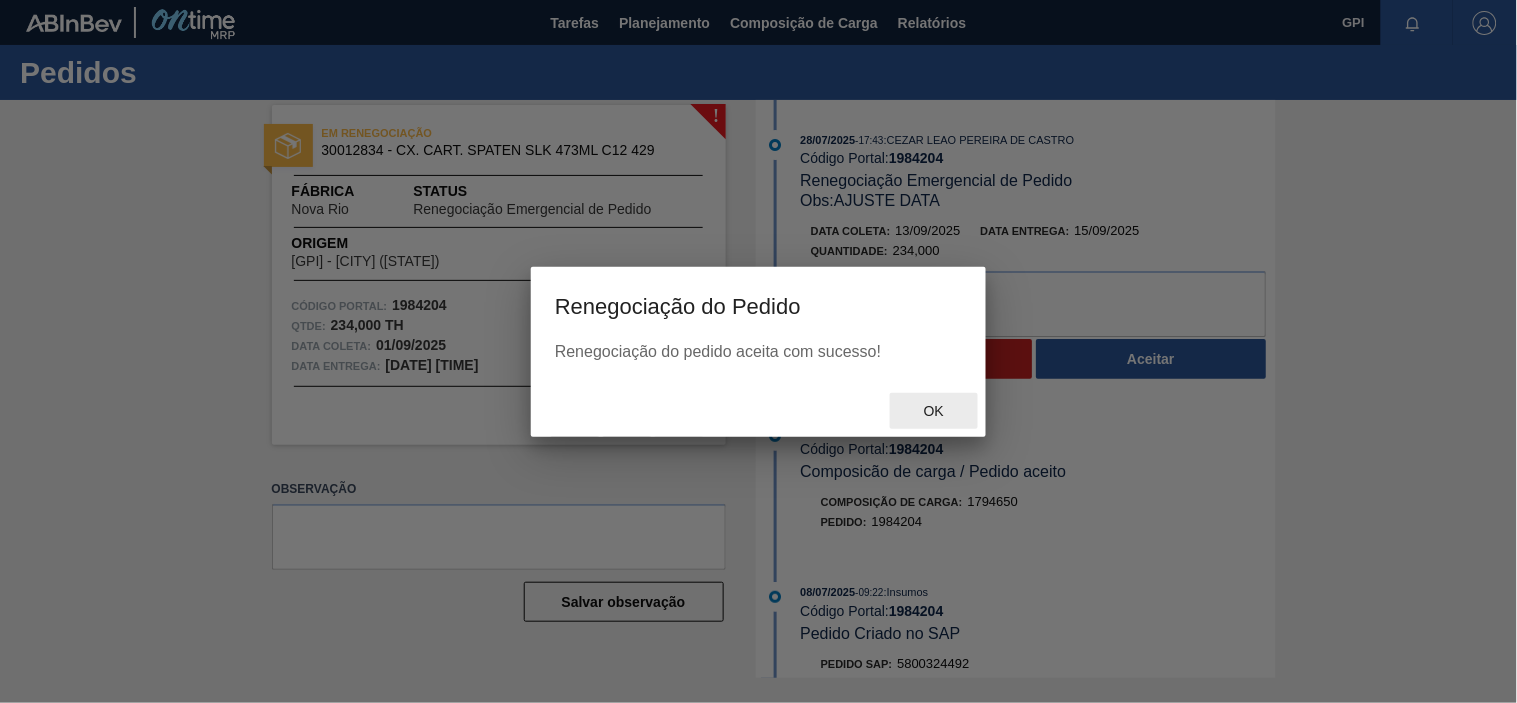 click on "Ok" at bounding box center (934, 411) 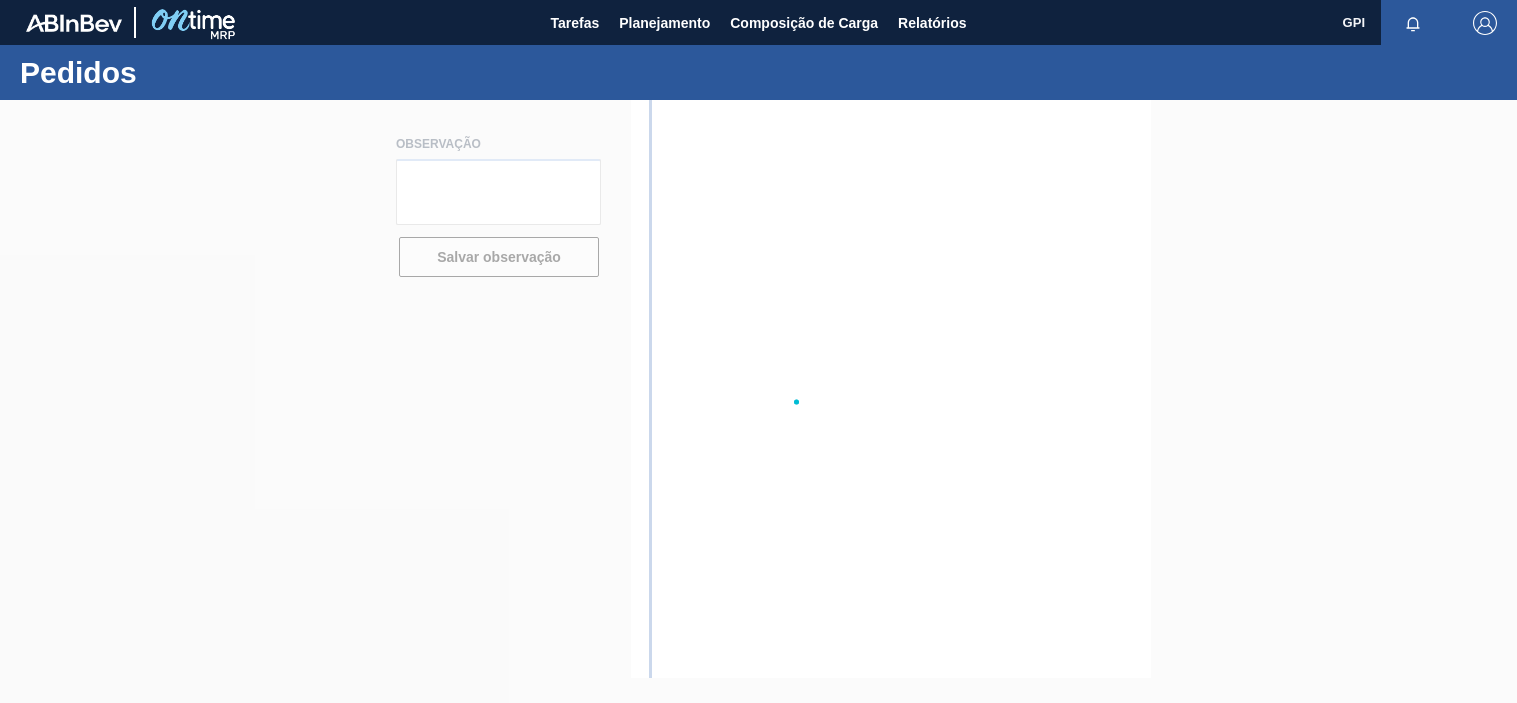 scroll, scrollTop: 0, scrollLeft: 0, axis: both 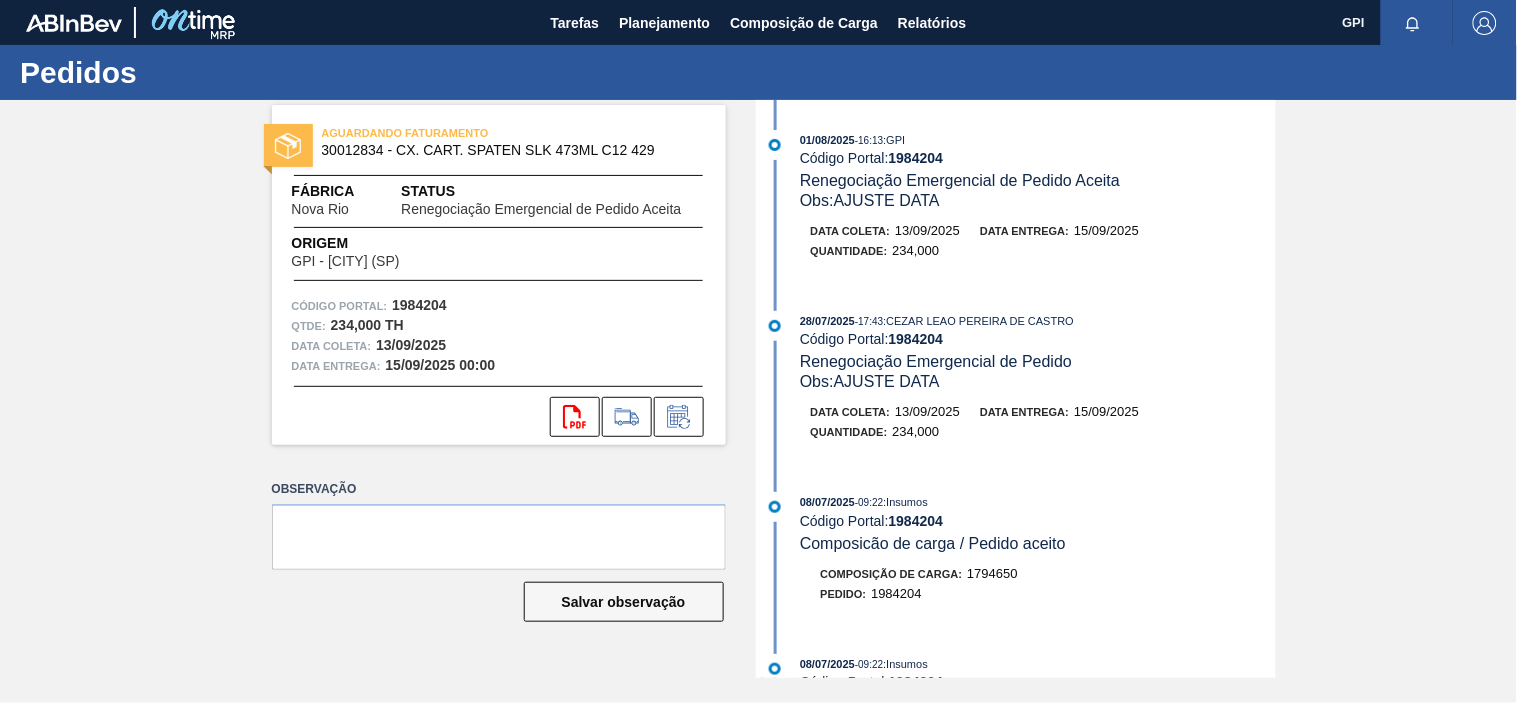 click on "1984204" at bounding box center (419, 305) 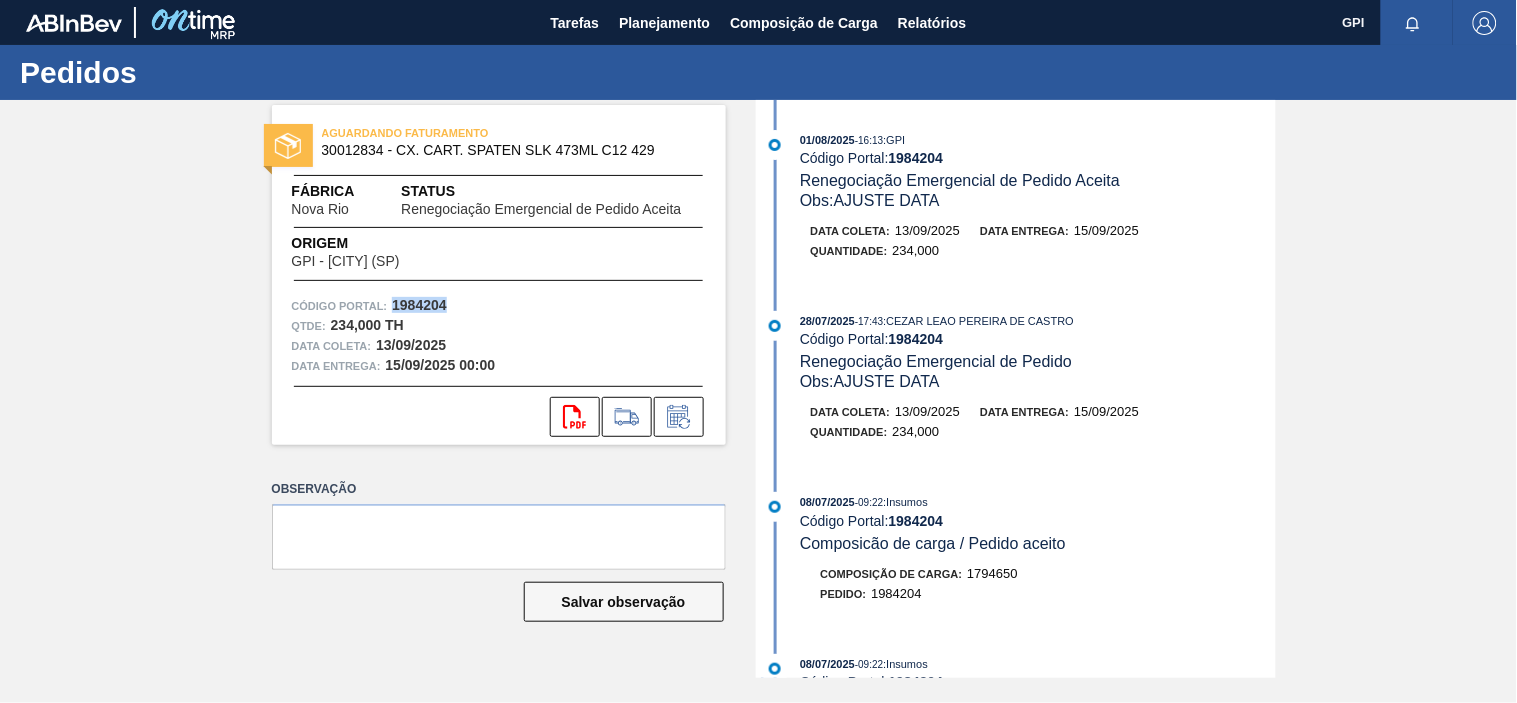 click on "1984204" at bounding box center [419, 305] 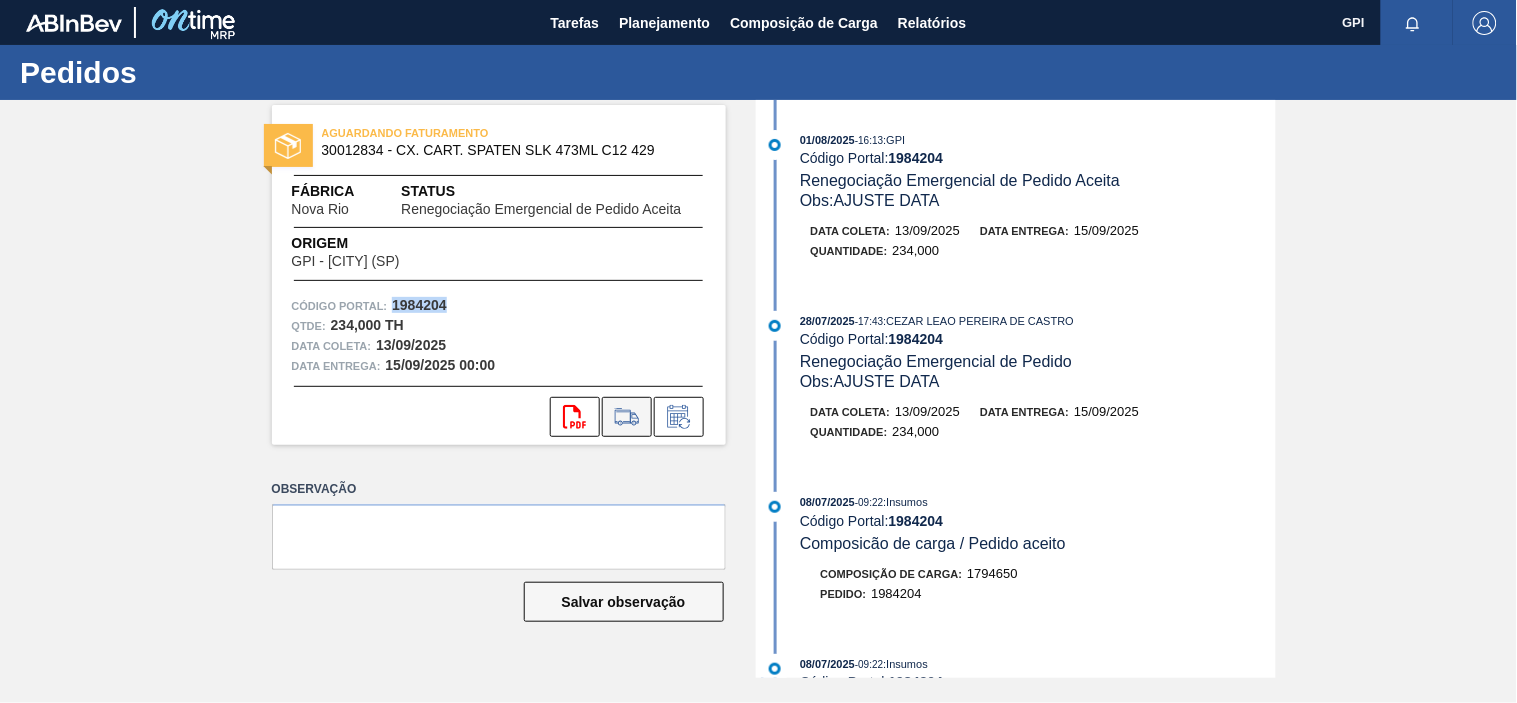 click 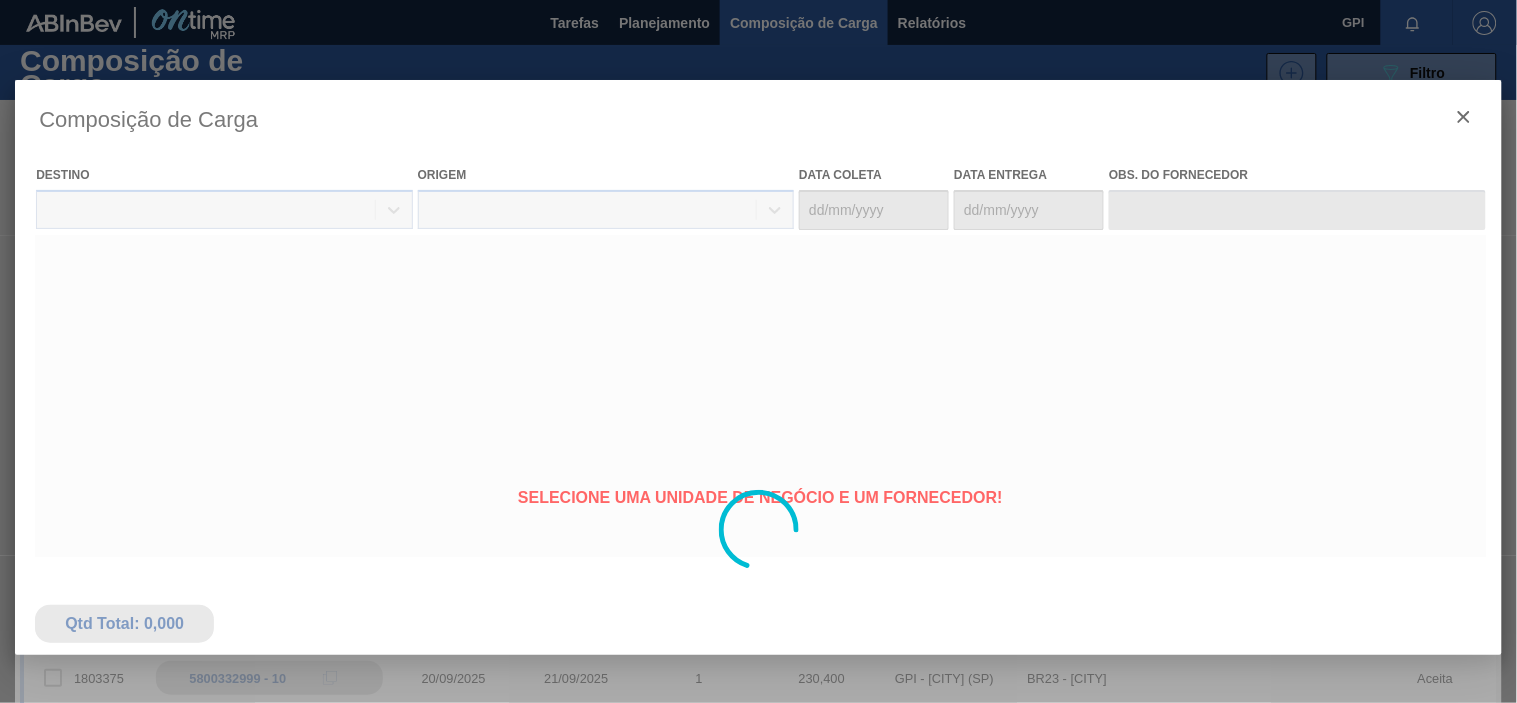 type on "13/09/2025" 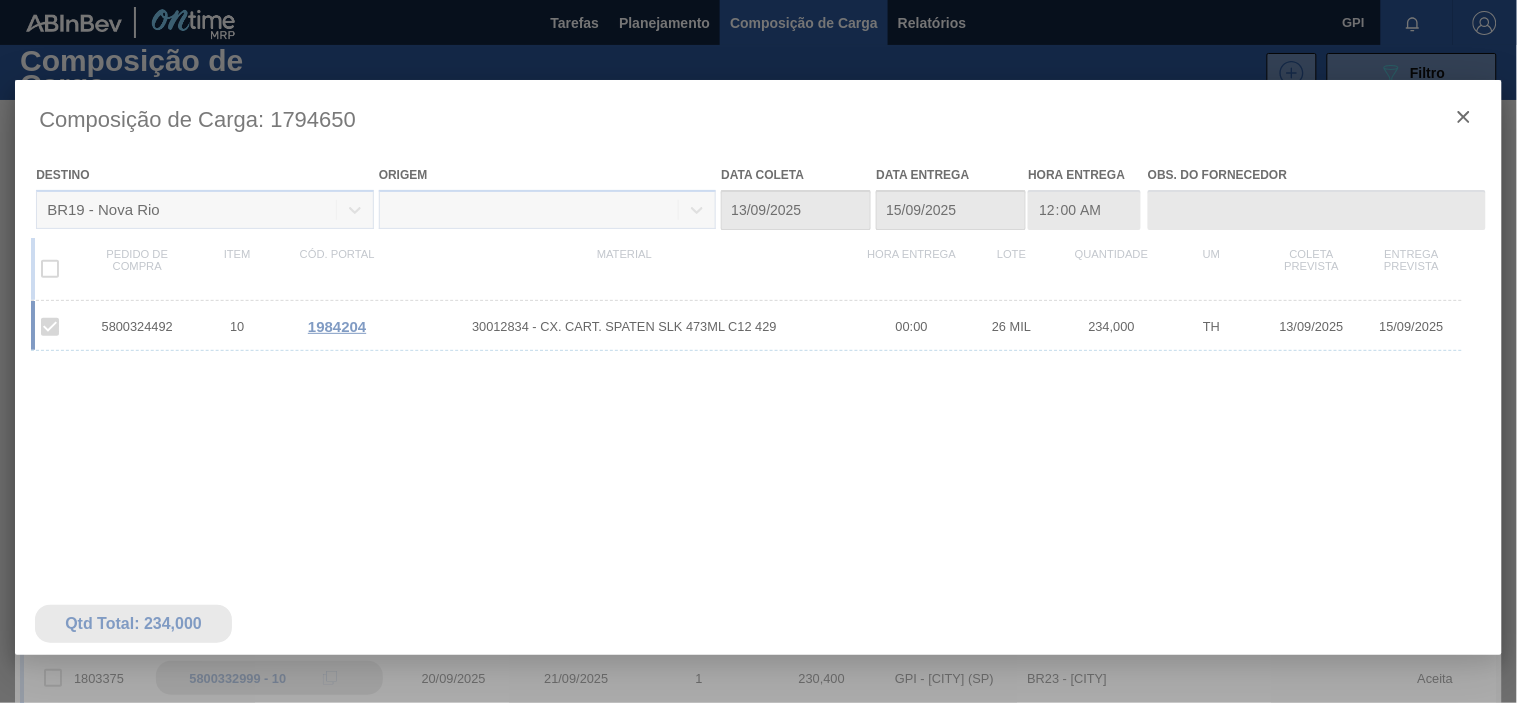 click at bounding box center (758, 530) 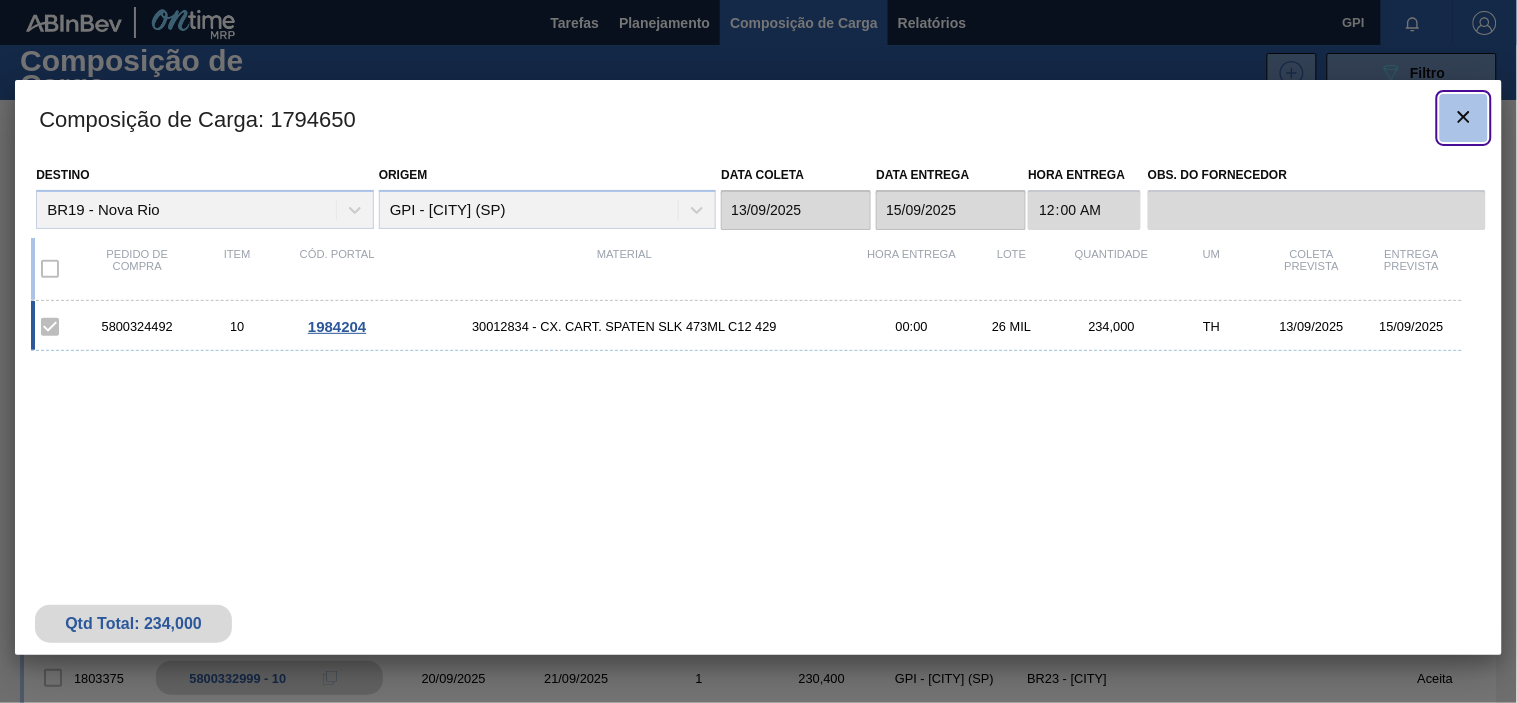 click 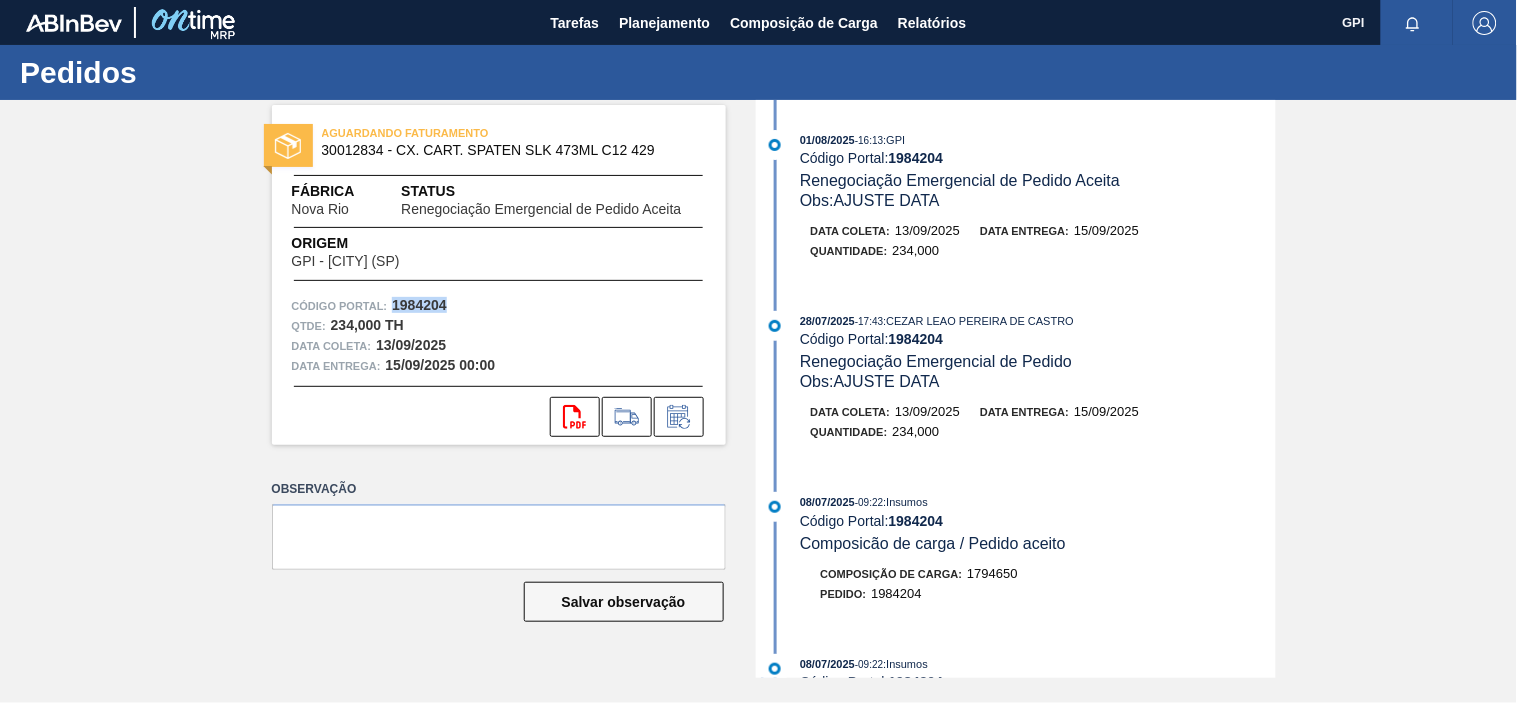 drag, startPoint x: 447, startPoint y: 304, endPoint x: 393, endPoint y: 313, distance: 54.74486 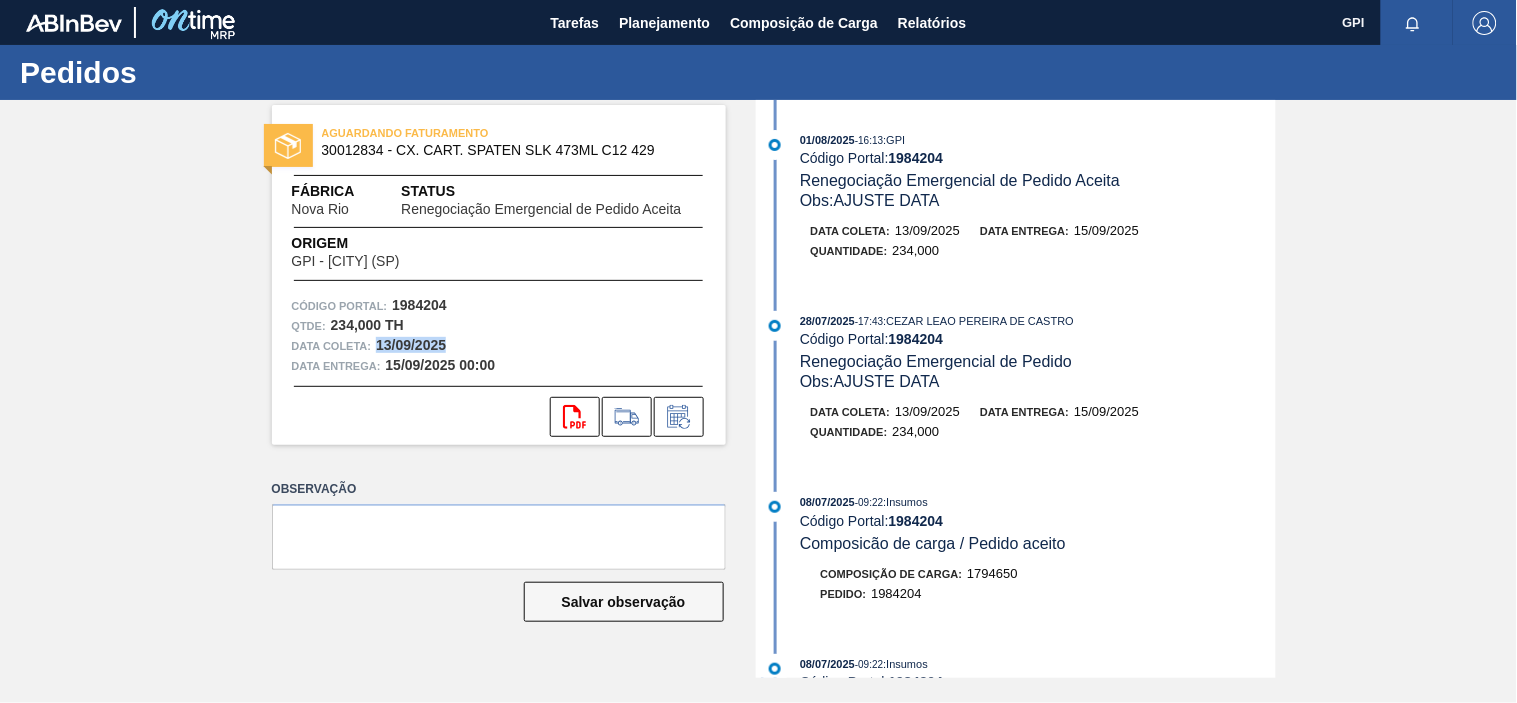 drag, startPoint x: 446, startPoint y: 340, endPoint x: 380, endPoint y: 350, distance: 66.75328 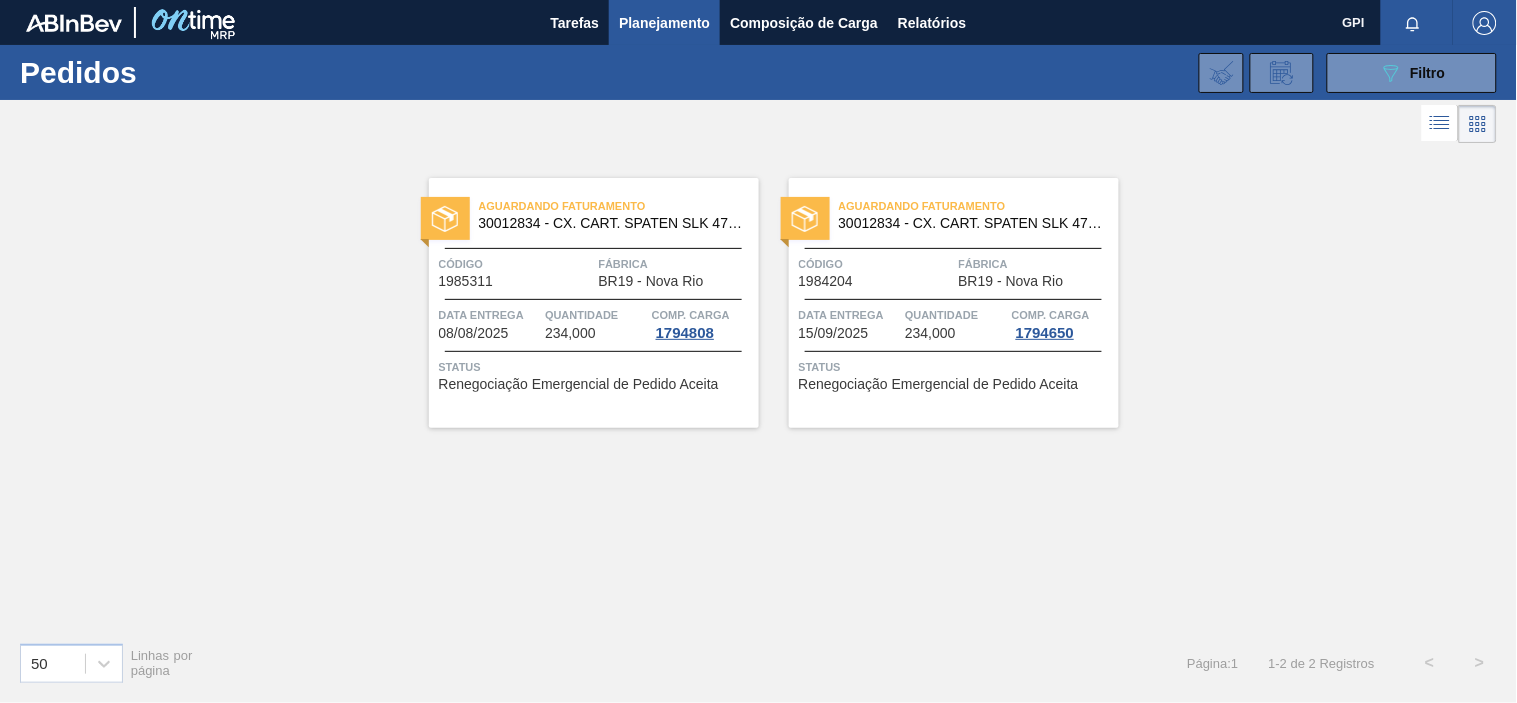 click on "Aguardando Faturamento 30012834 - CX. CART. SPATEN SLK 473ML C12 429 Código 1985311 Fábrica BR19 - Nova Rio Data entrega 08/08/2025 Quantidade 234,000 Comp. Carga 1794808 Status Renegociação Emergencial de Pedido Aceita" at bounding box center (594, 303) 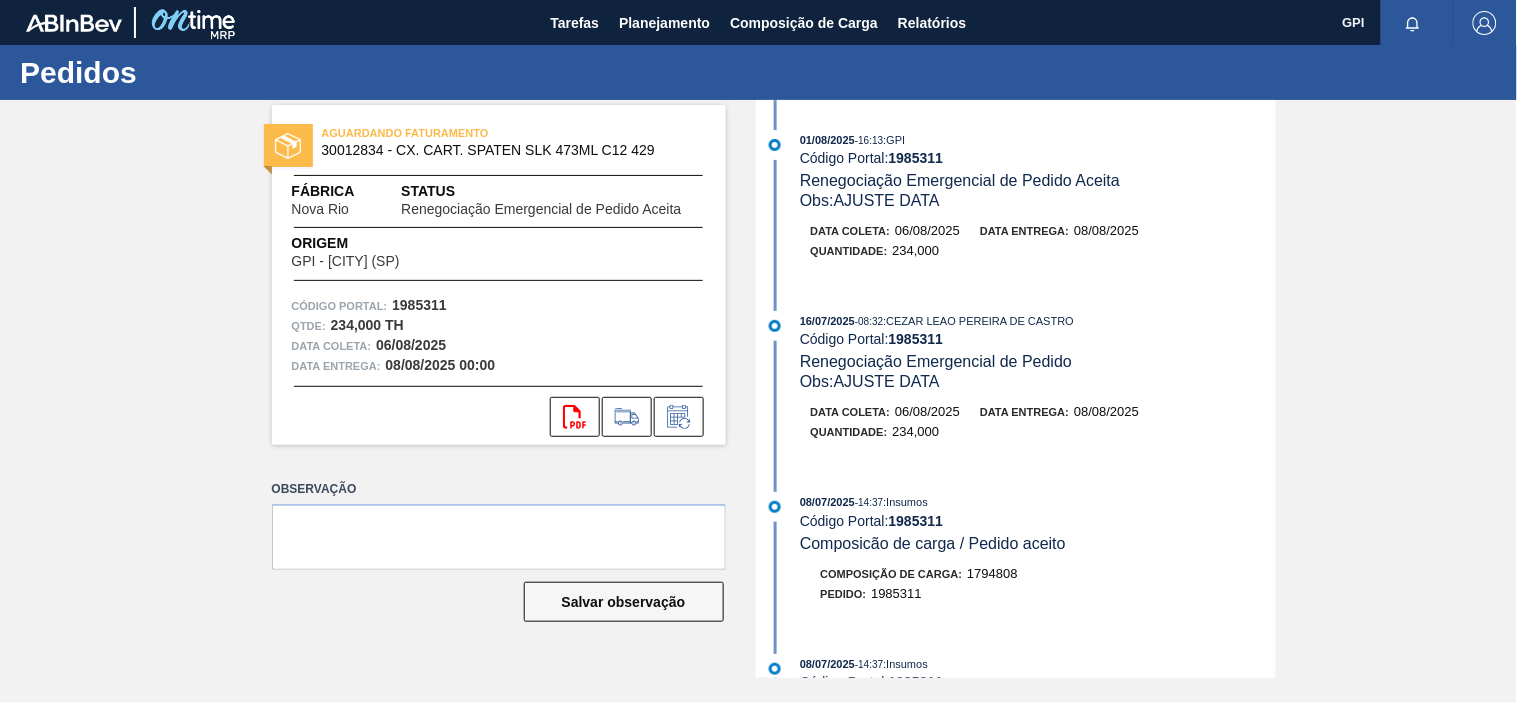 click on "1985311" at bounding box center (419, 305) 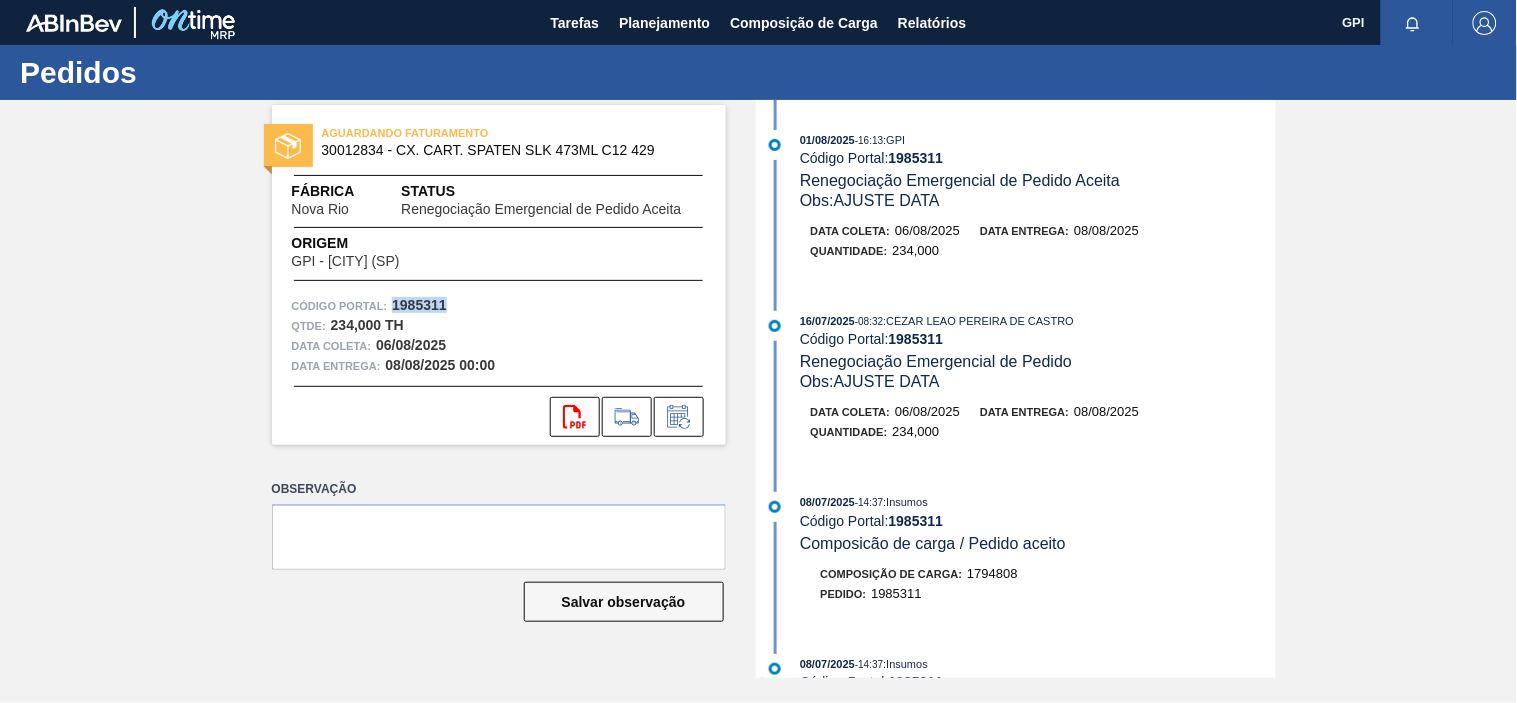 click on "1985311" at bounding box center [419, 305] 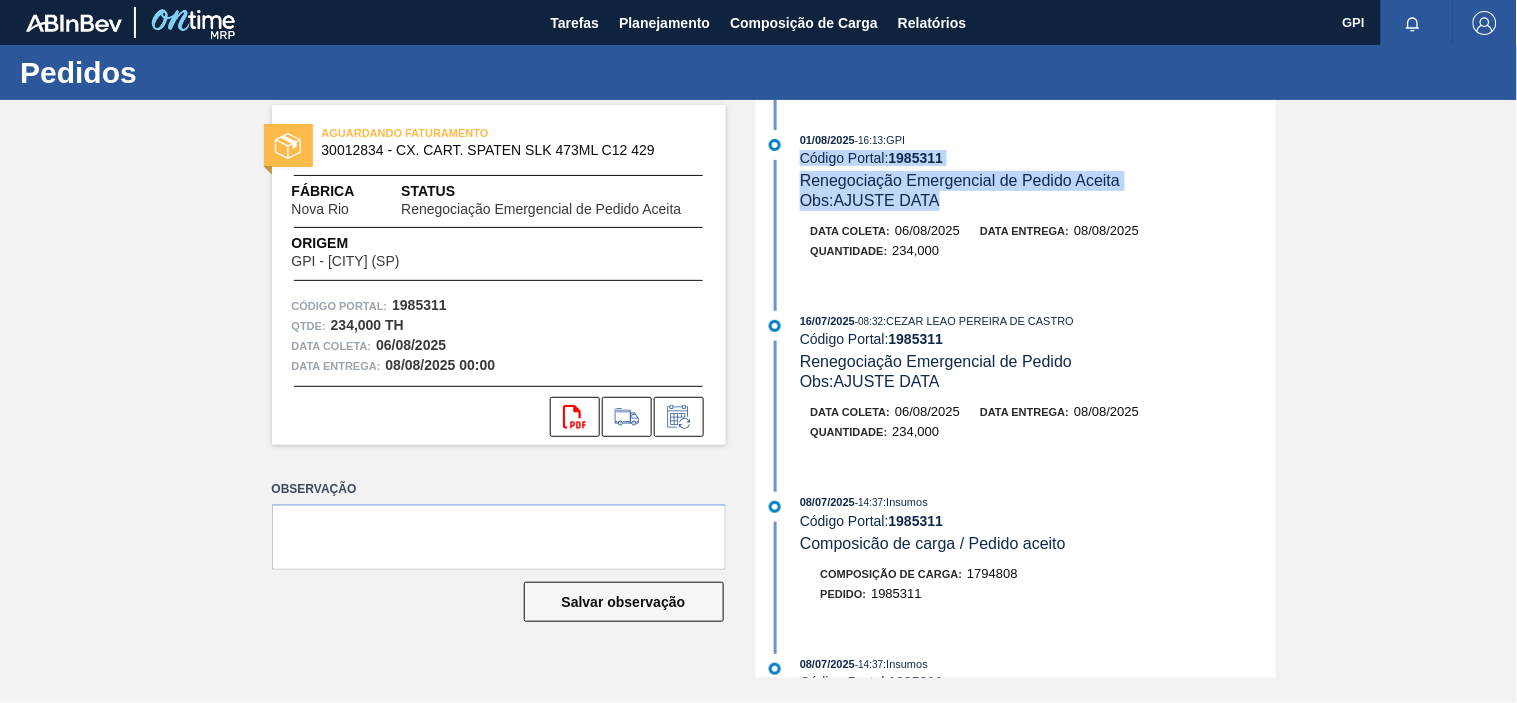 drag, startPoint x: 1275, startPoint y: 163, endPoint x: 1272, endPoint y: 212, distance: 49.09175 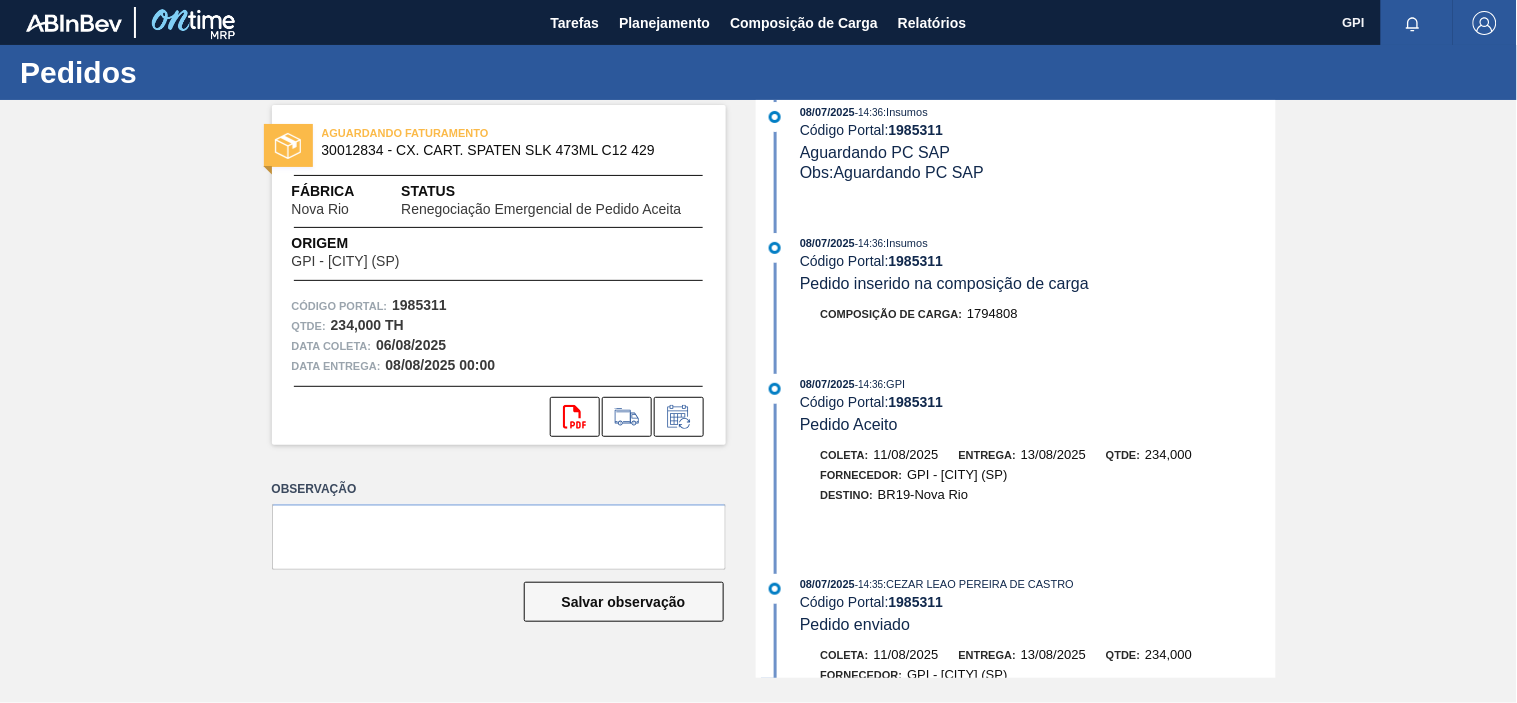 scroll, scrollTop: 731, scrollLeft: 0, axis: vertical 